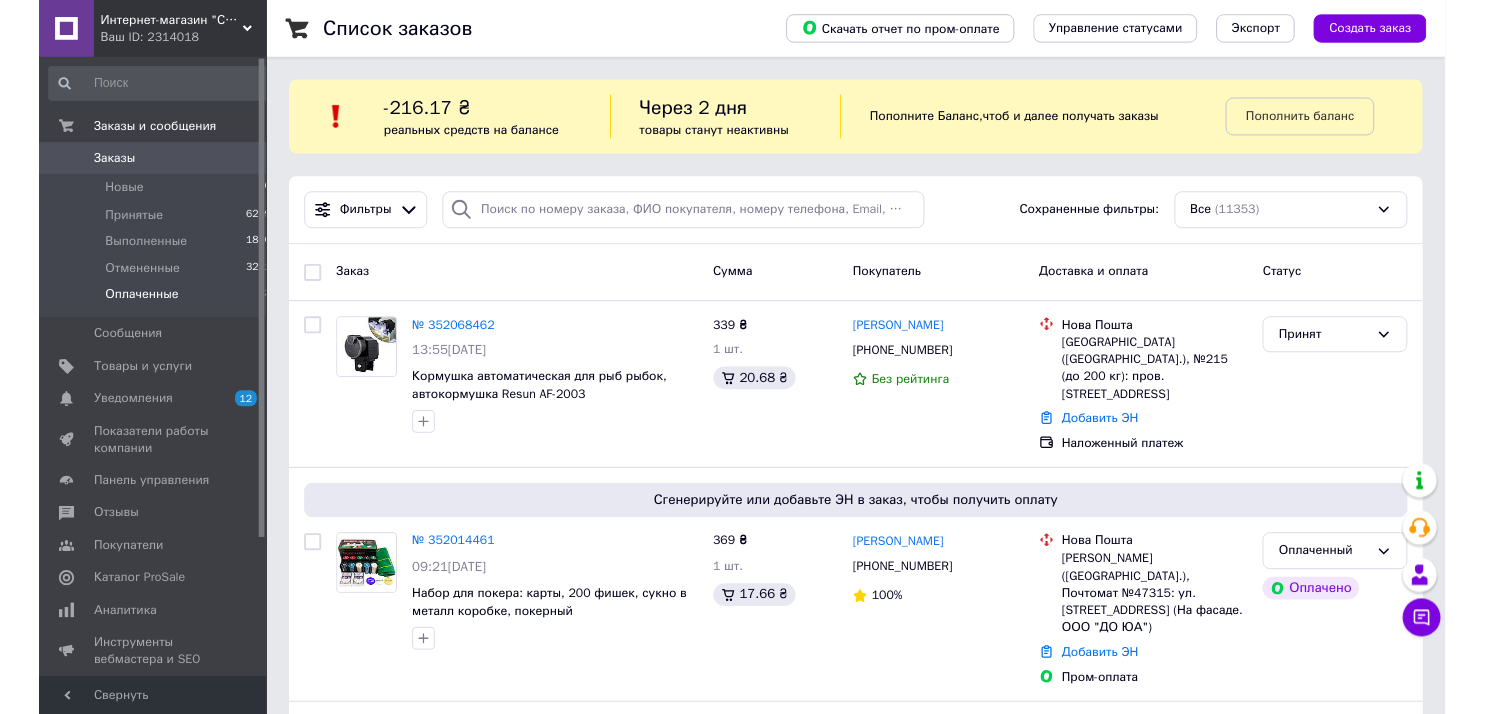 scroll, scrollTop: 0, scrollLeft: 0, axis: both 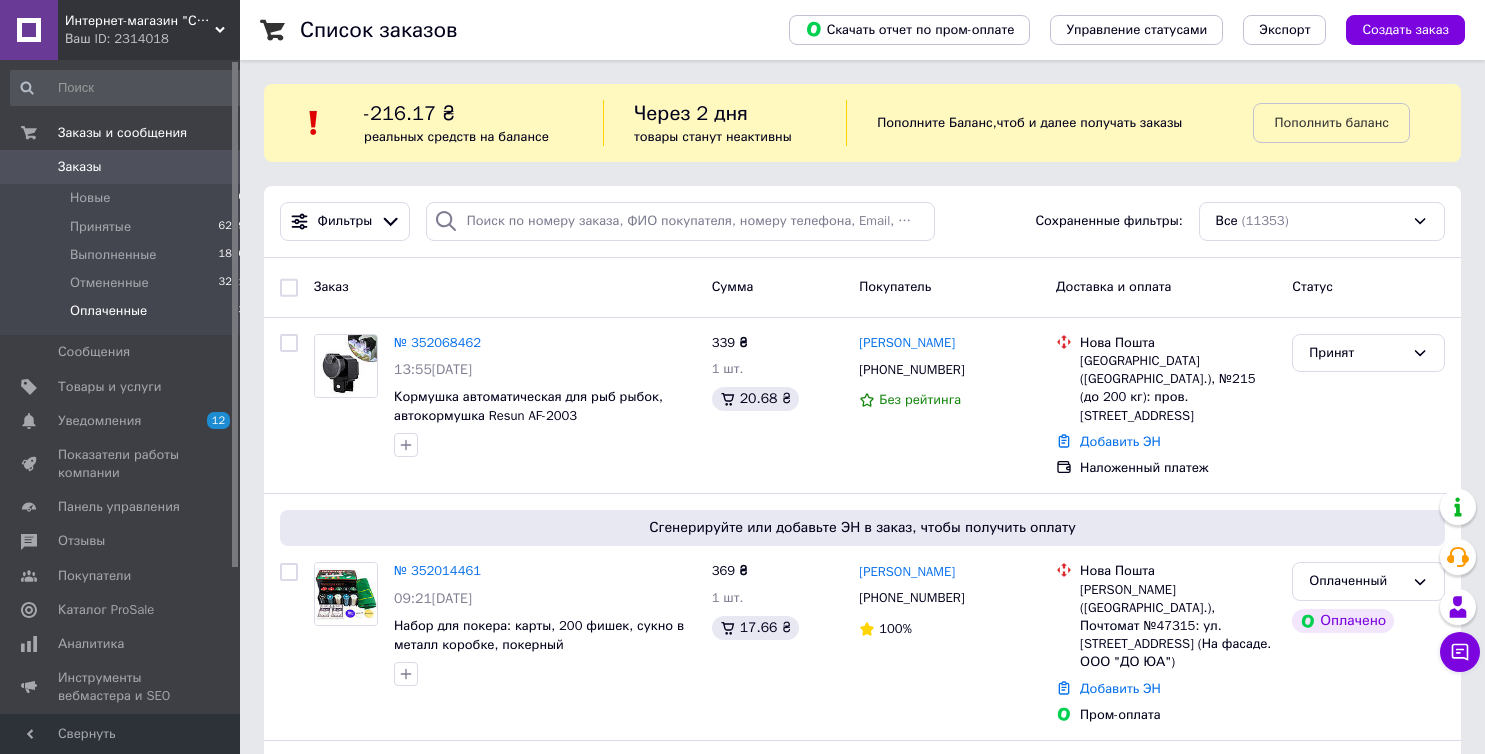 click on "Оплаченные" at bounding box center [108, 311] 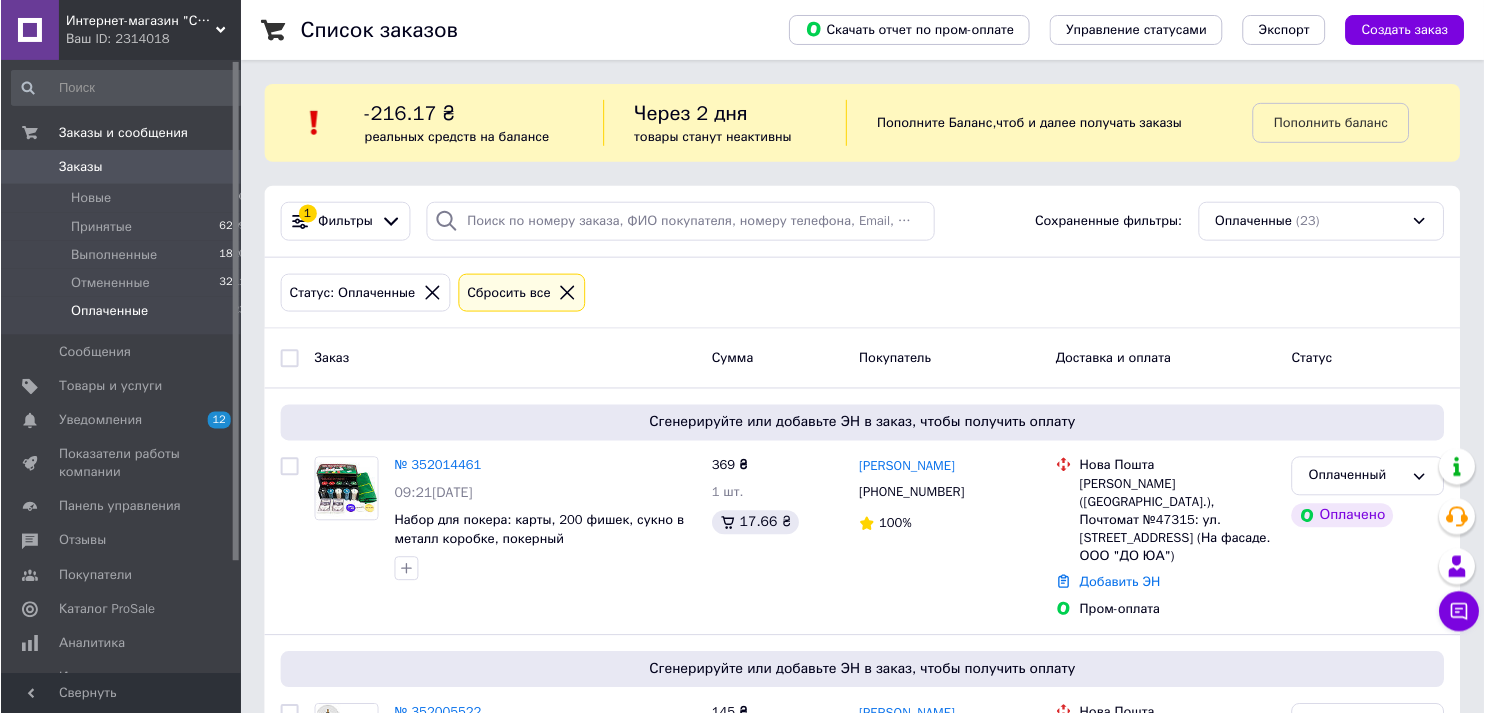 scroll, scrollTop: 1417, scrollLeft: 0, axis: vertical 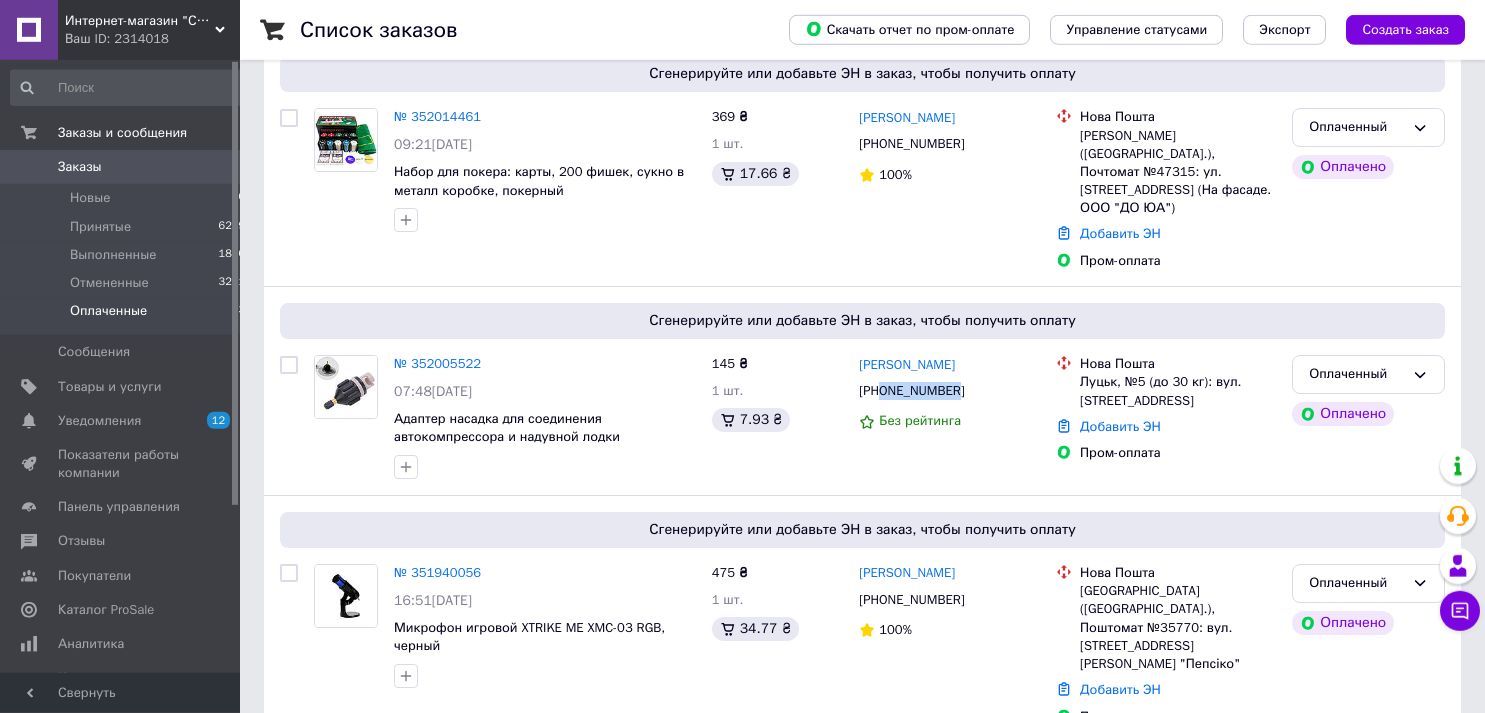click on "Заказы" at bounding box center (121, 167) 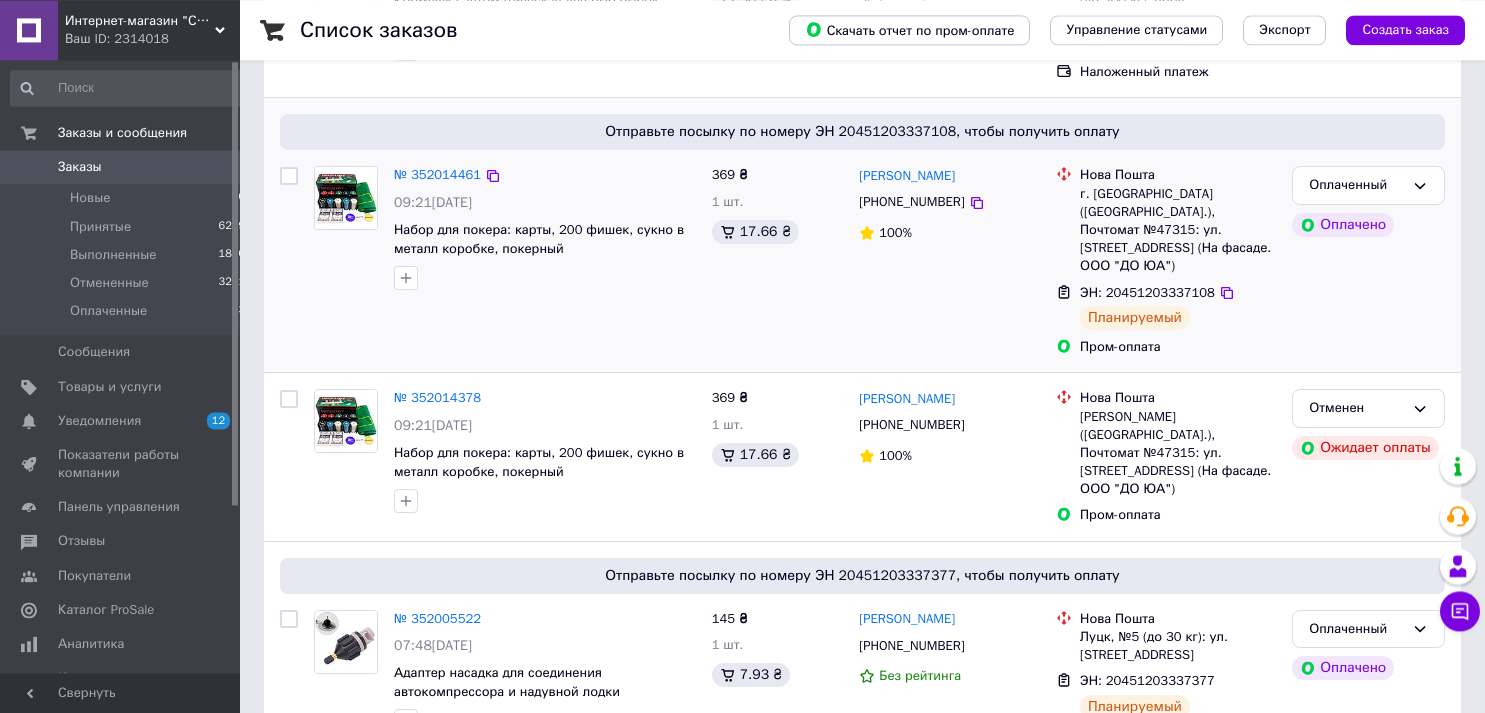 scroll, scrollTop: 408, scrollLeft: 0, axis: vertical 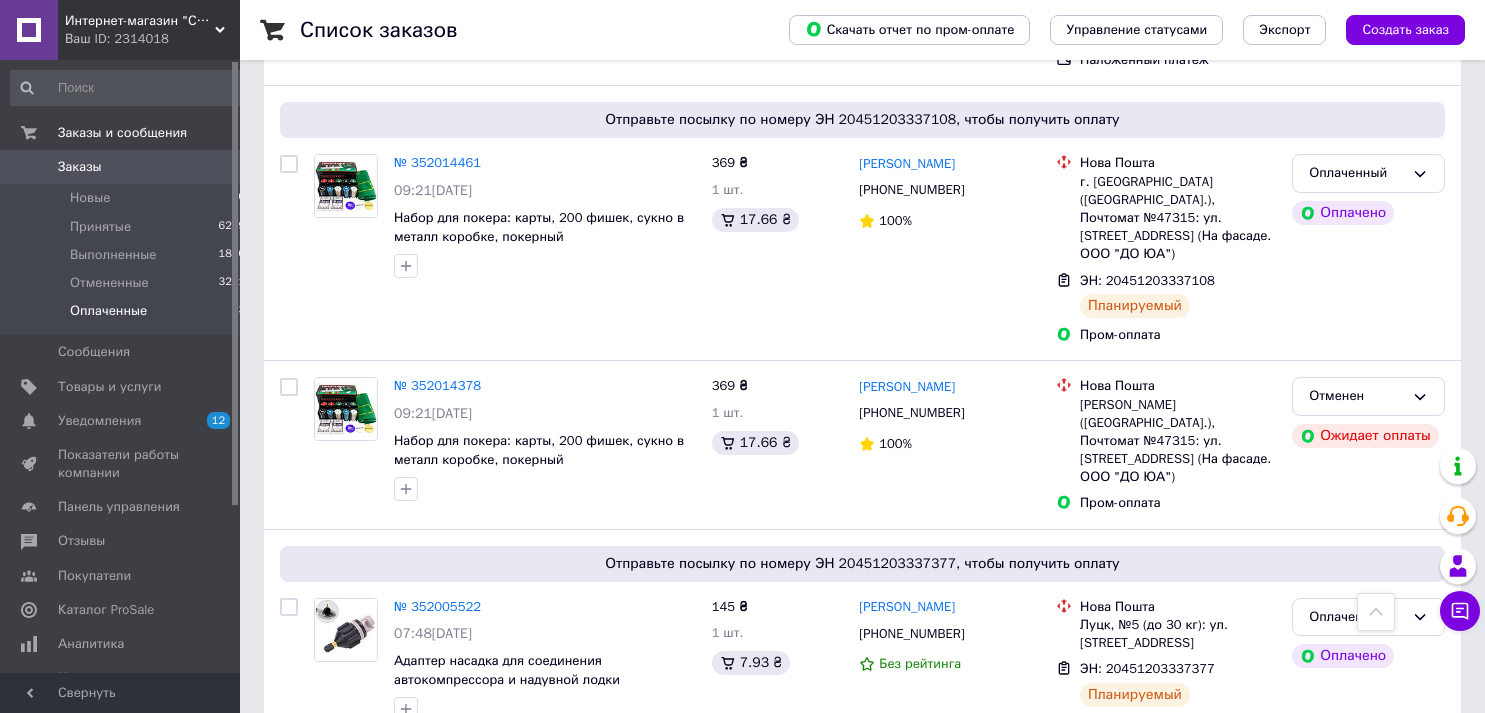 click on "Оплаченные" at bounding box center [108, 311] 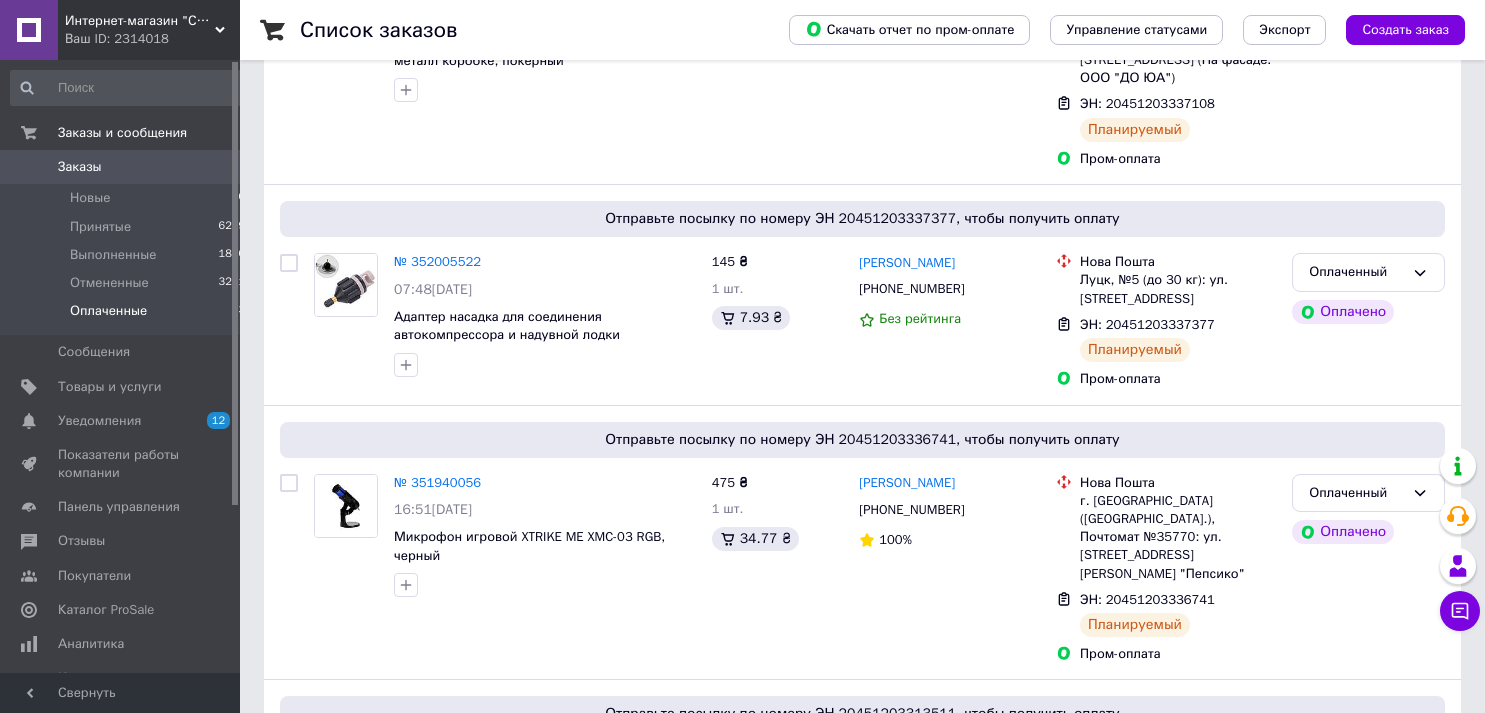 scroll, scrollTop: 0, scrollLeft: 0, axis: both 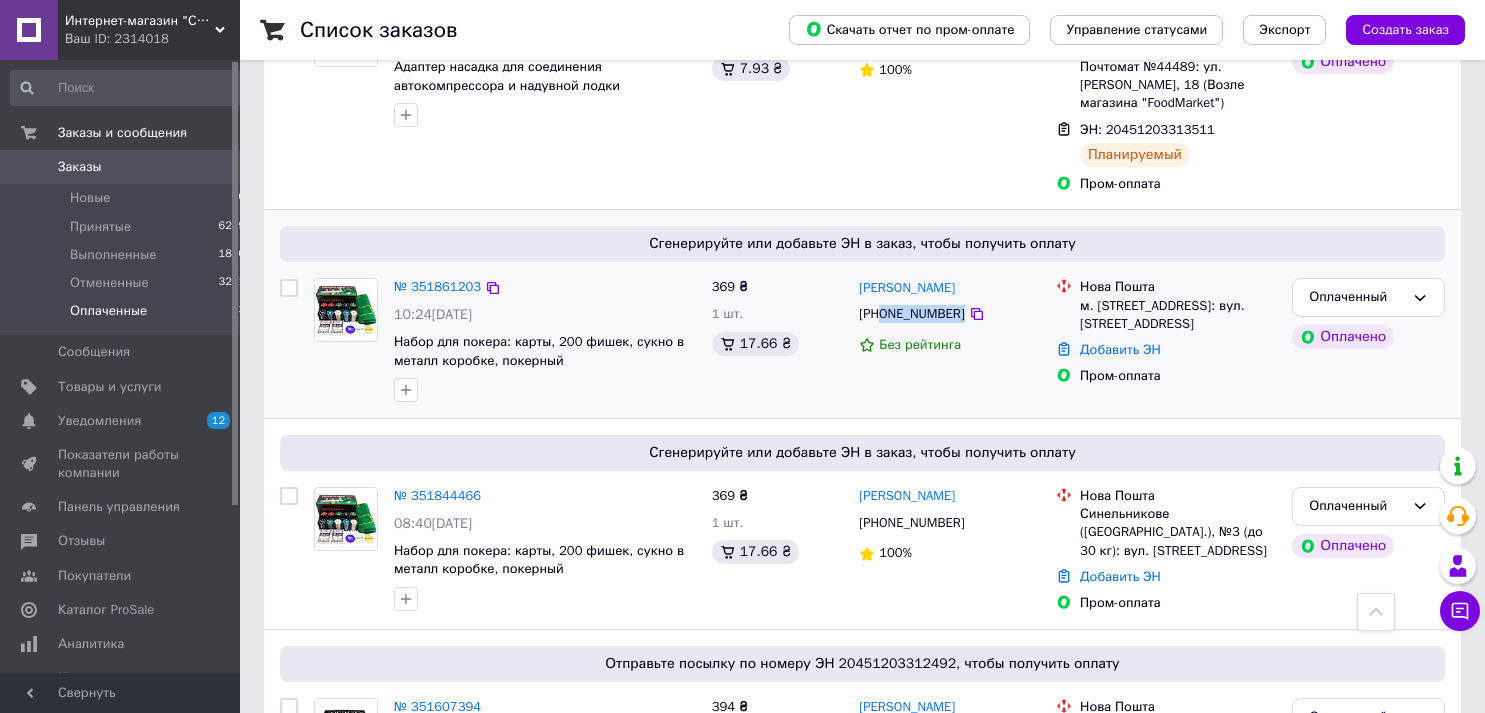 drag, startPoint x: 882, startPoint y: 246, endPoint x: 999, endPoint y: 243, distance: 117.03845 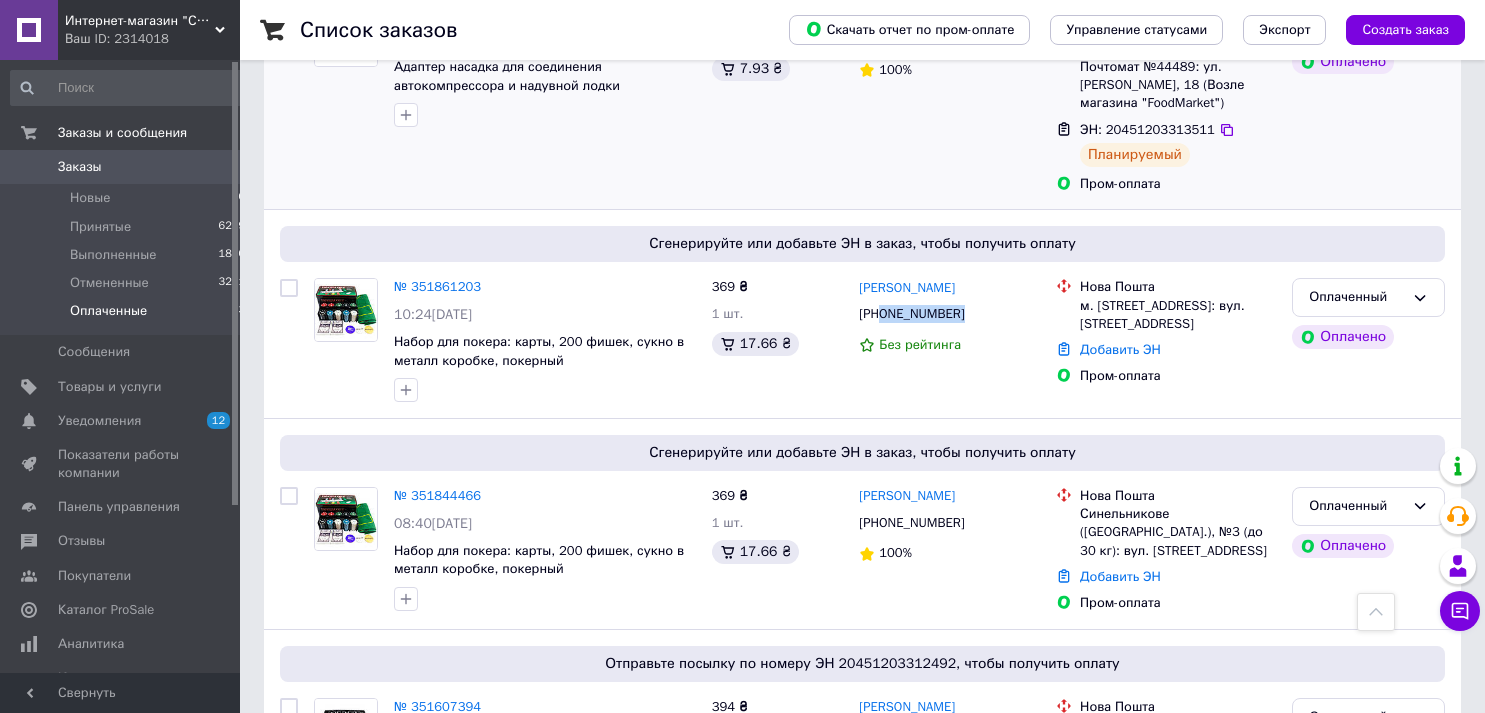 copy on "0630656365" 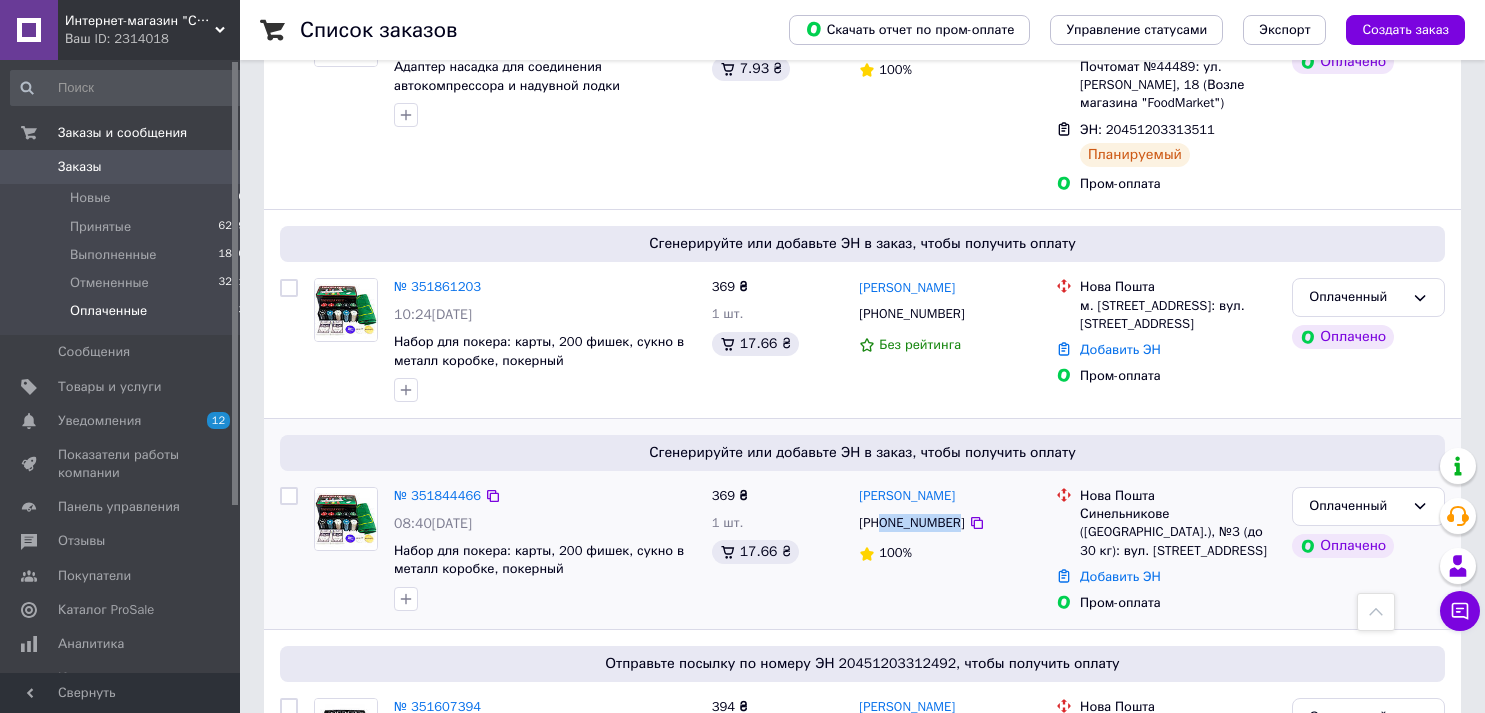 drag, startPoint x: 881, startPoint y: 454, endPoint x: 952, endPoint y: 465, distance: 71.84706 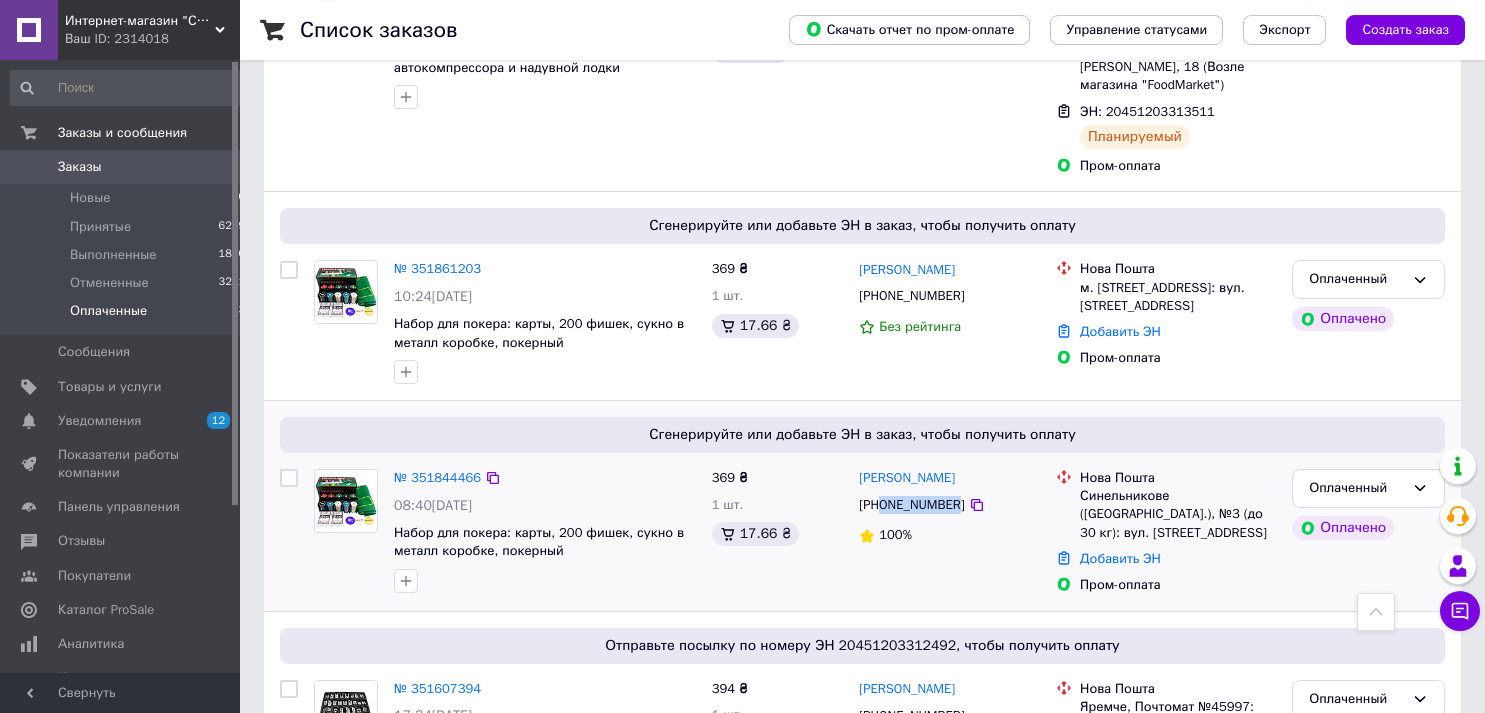 scroll, scrollTop: 1224, scrollLeft: 0, axis: vertical 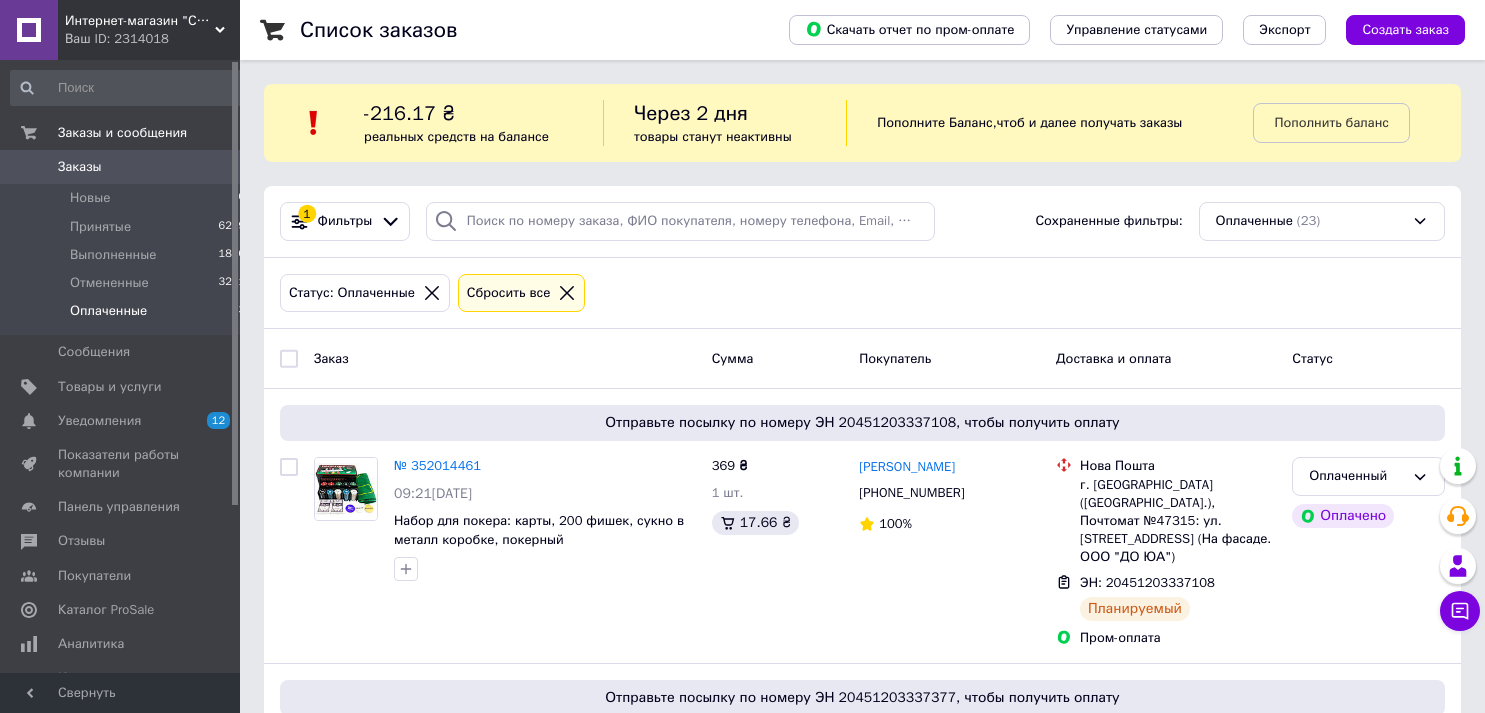 click on "Заказы" at bounding box center [121, 167] 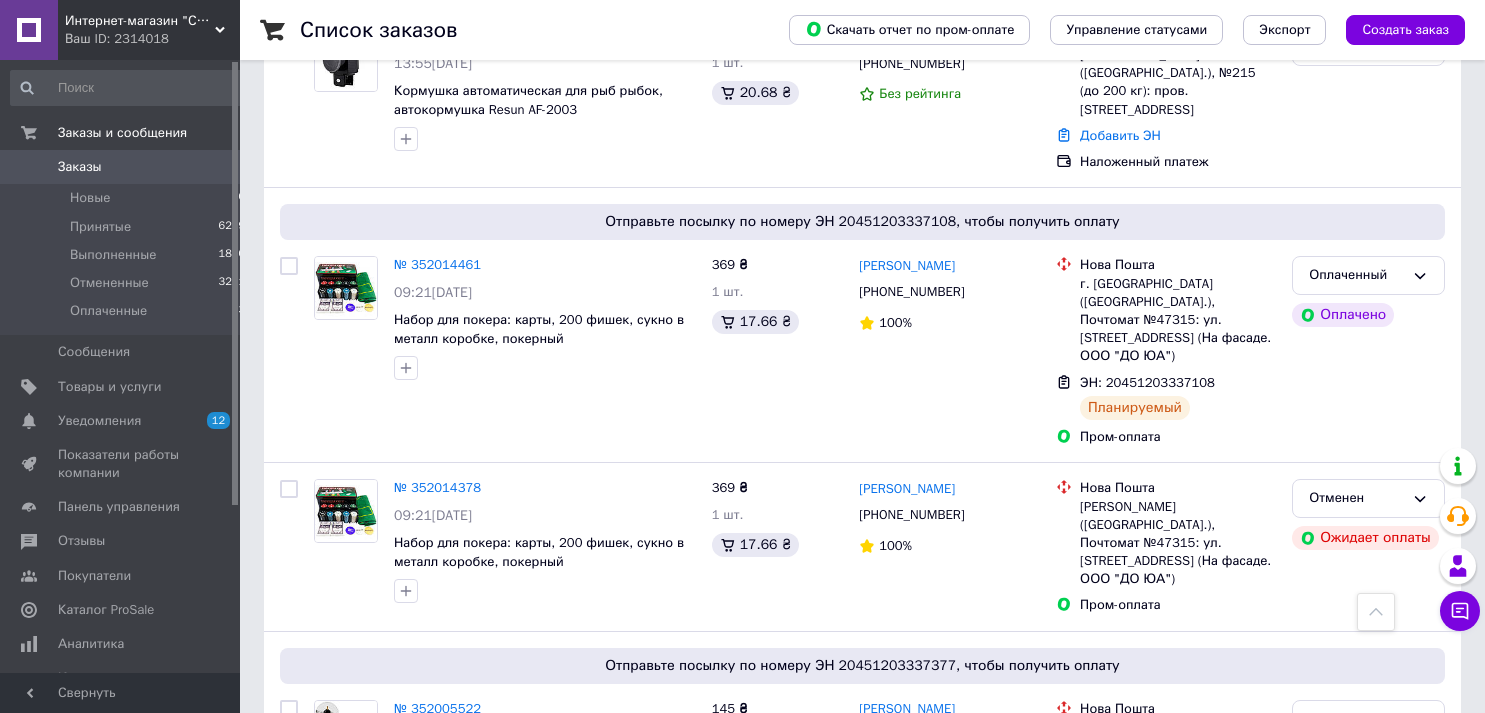 scroll, scrollTop: 0, scrollLeft: 0, axis: both 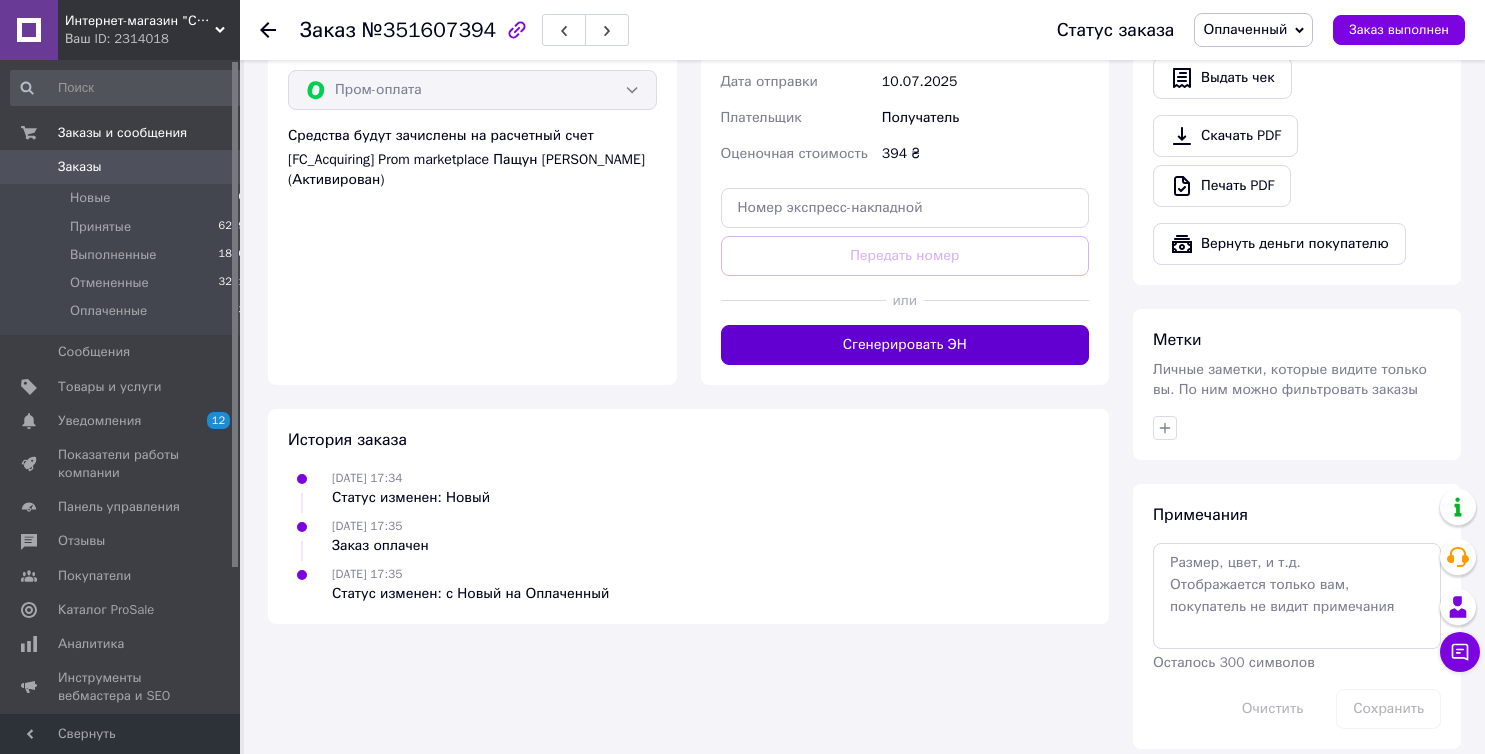 click on "Сгенерировать ЭН" at bounding box center (905, 345) 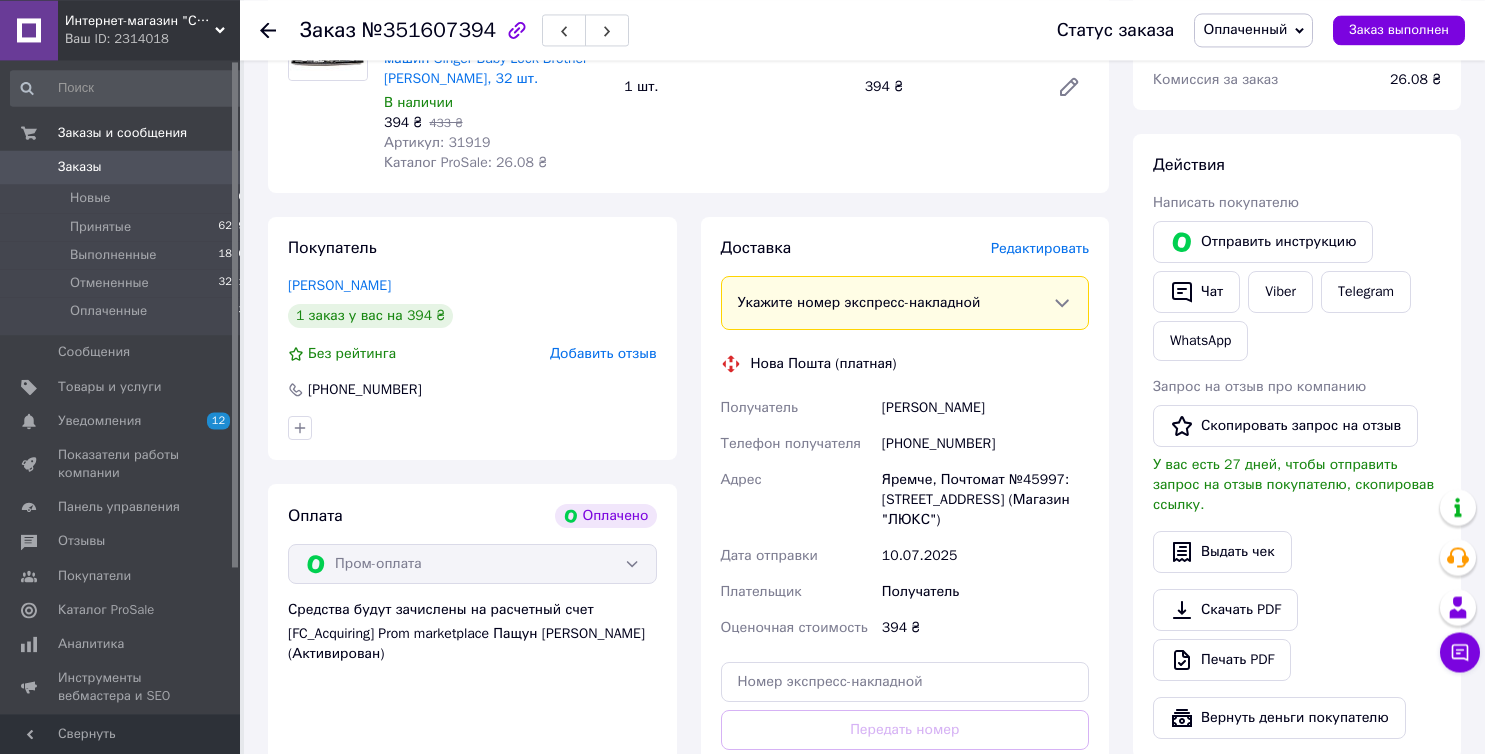 scroll, scrollTop: 256, scrollLeft: 0, axis: vertical 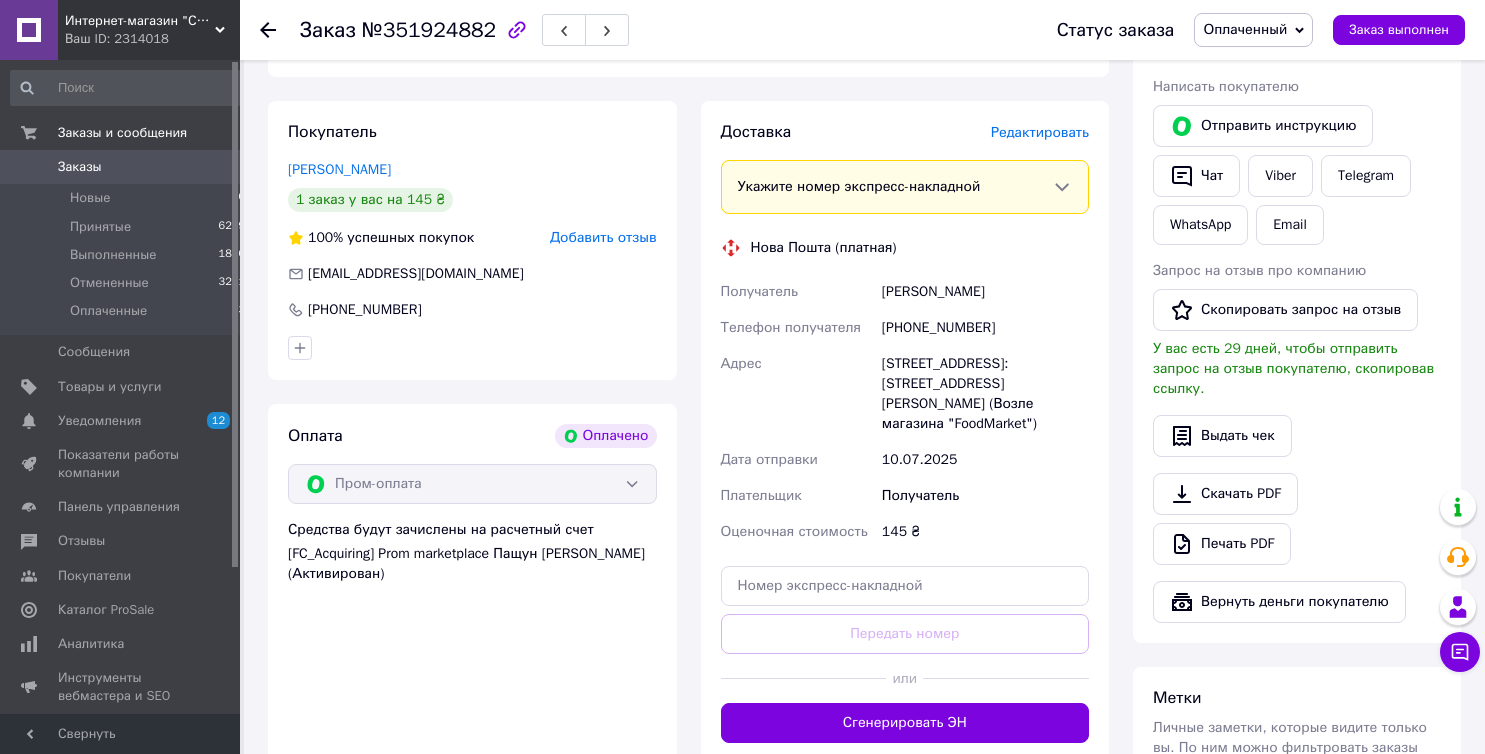click on "Сгенерировать ЭН" at bounding box center [905, 723] 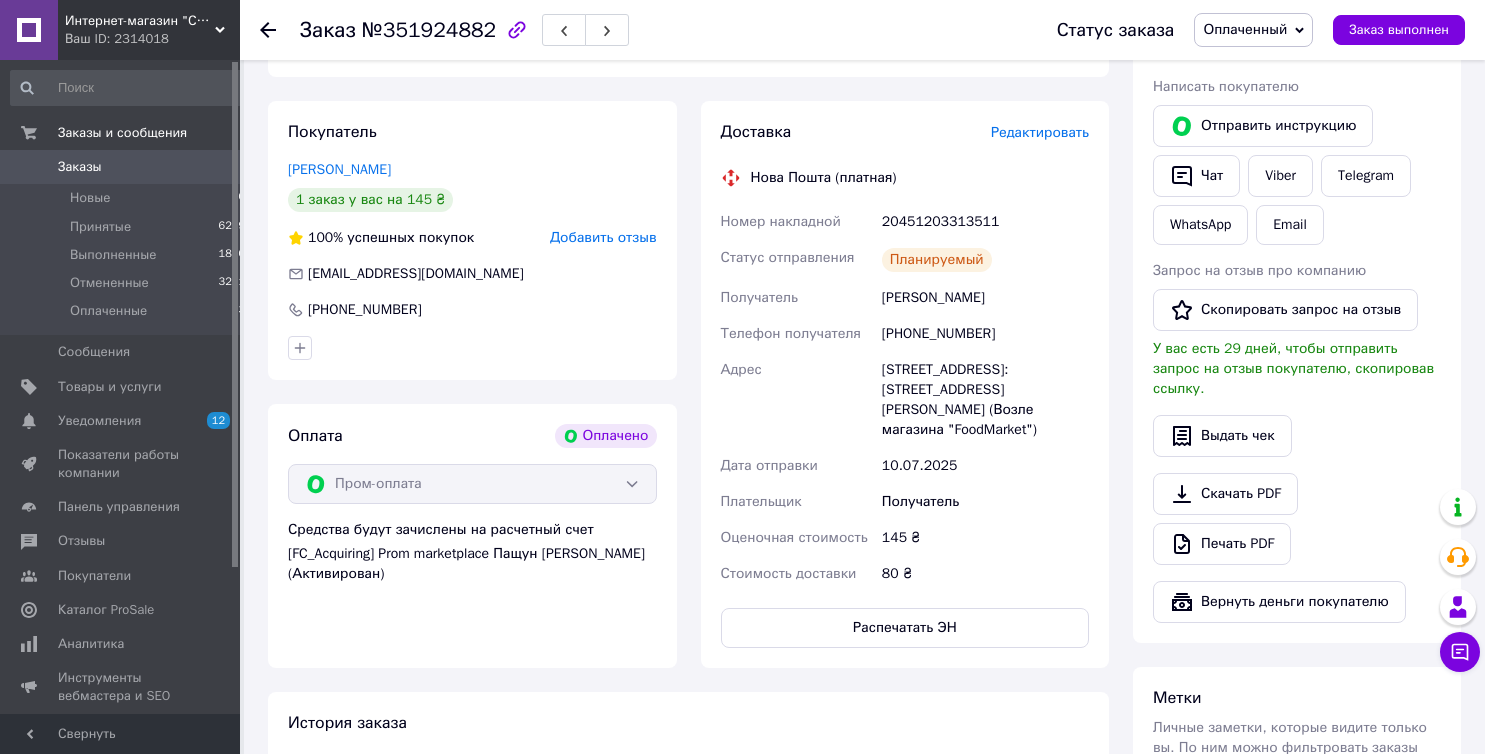 scroll, scrollTop: 0, scrollLeft: 0, axis: both 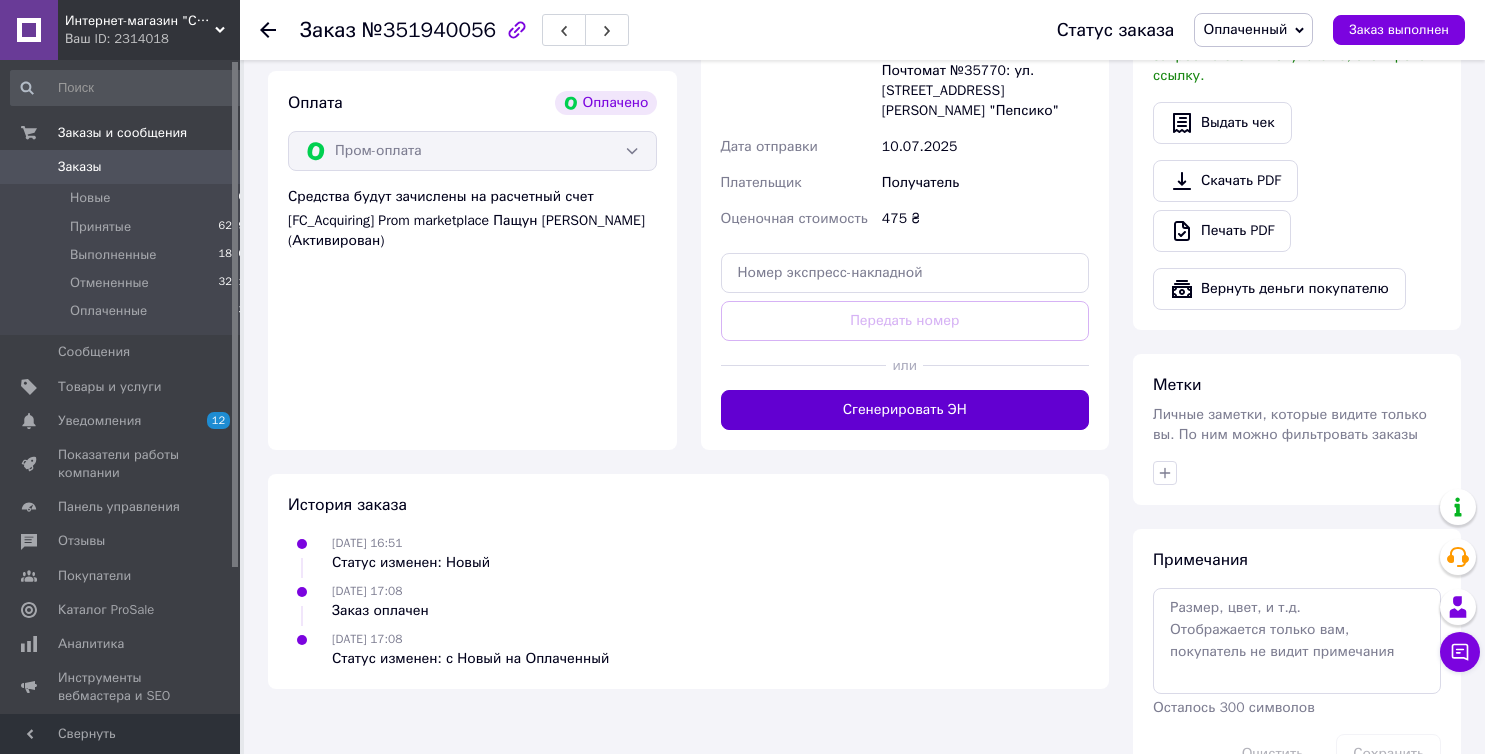 click on "Сгенерировать ЭН" at bounding box center (905, 410) 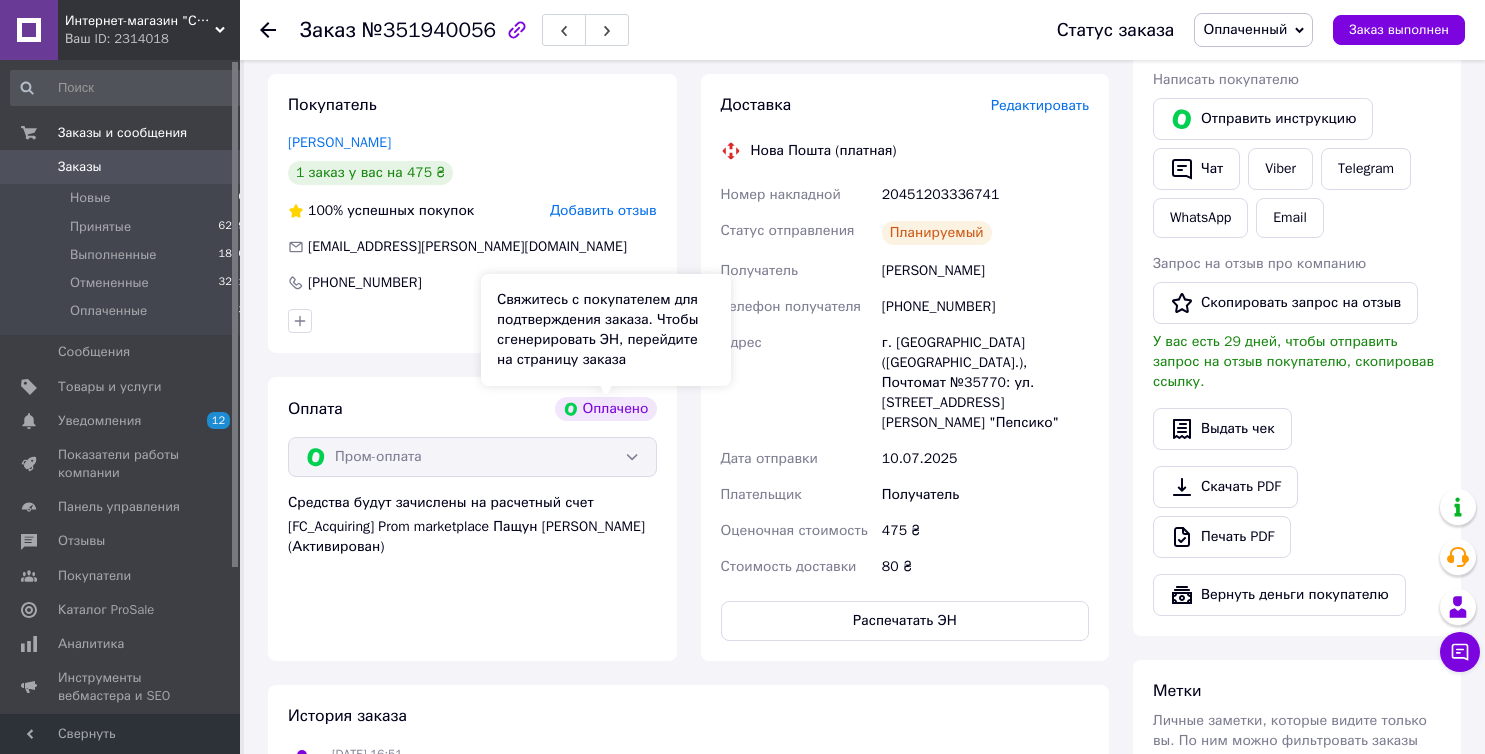 scroll, scrollTop: 109, scrollLeft: 0, axis: vertical 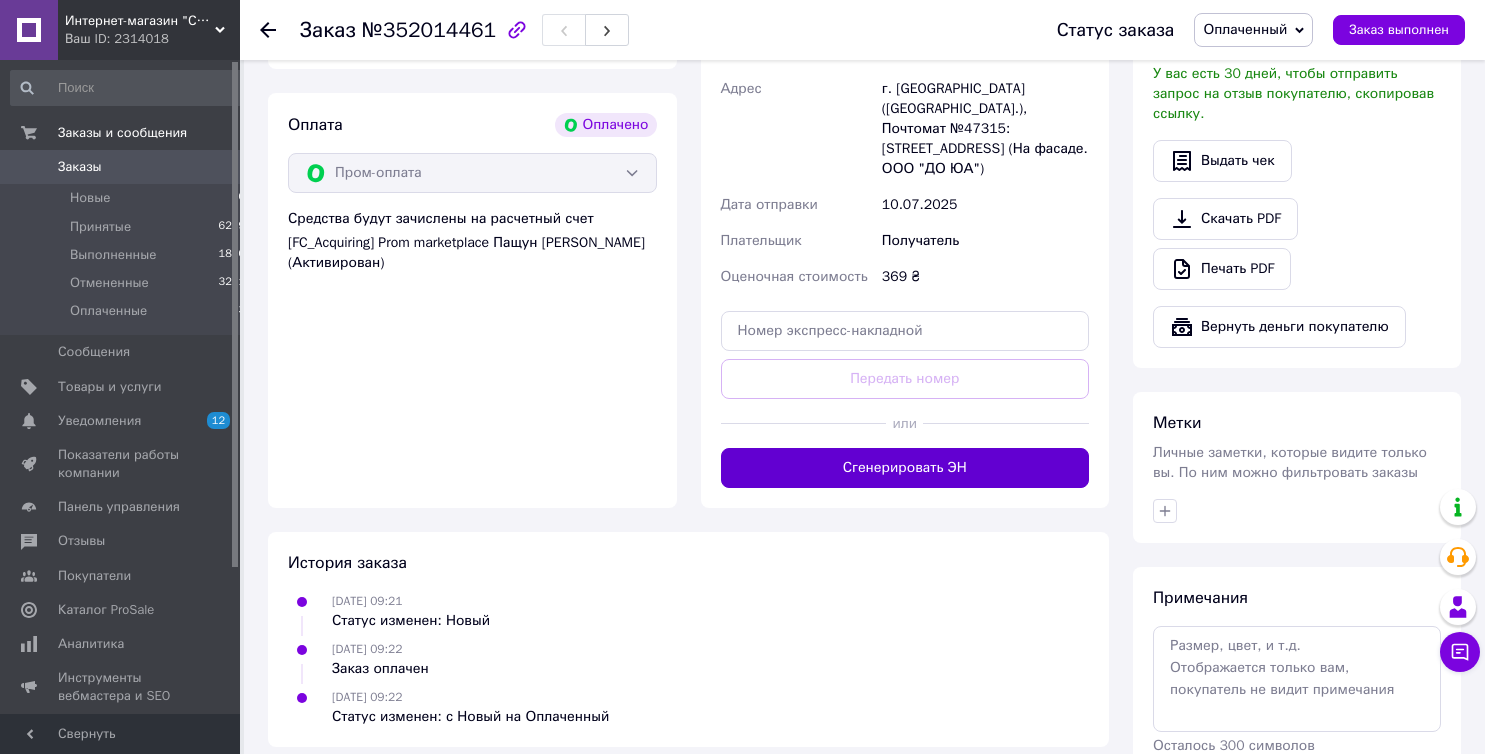 click on "Сгенерировать ЭН" at bounding box center (905, 468) 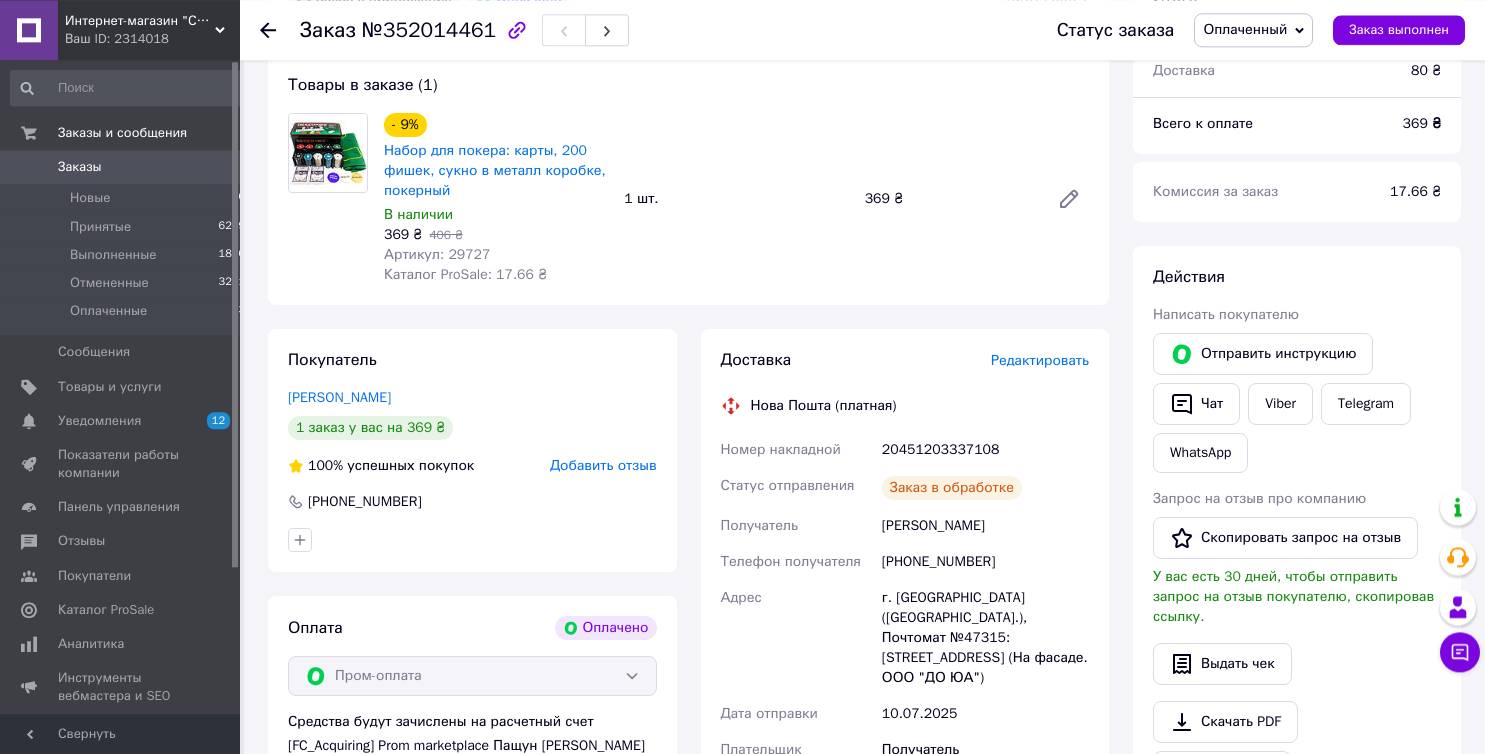 scroll, scrollTop: 71, scrollLeft: 0, axis: vertical 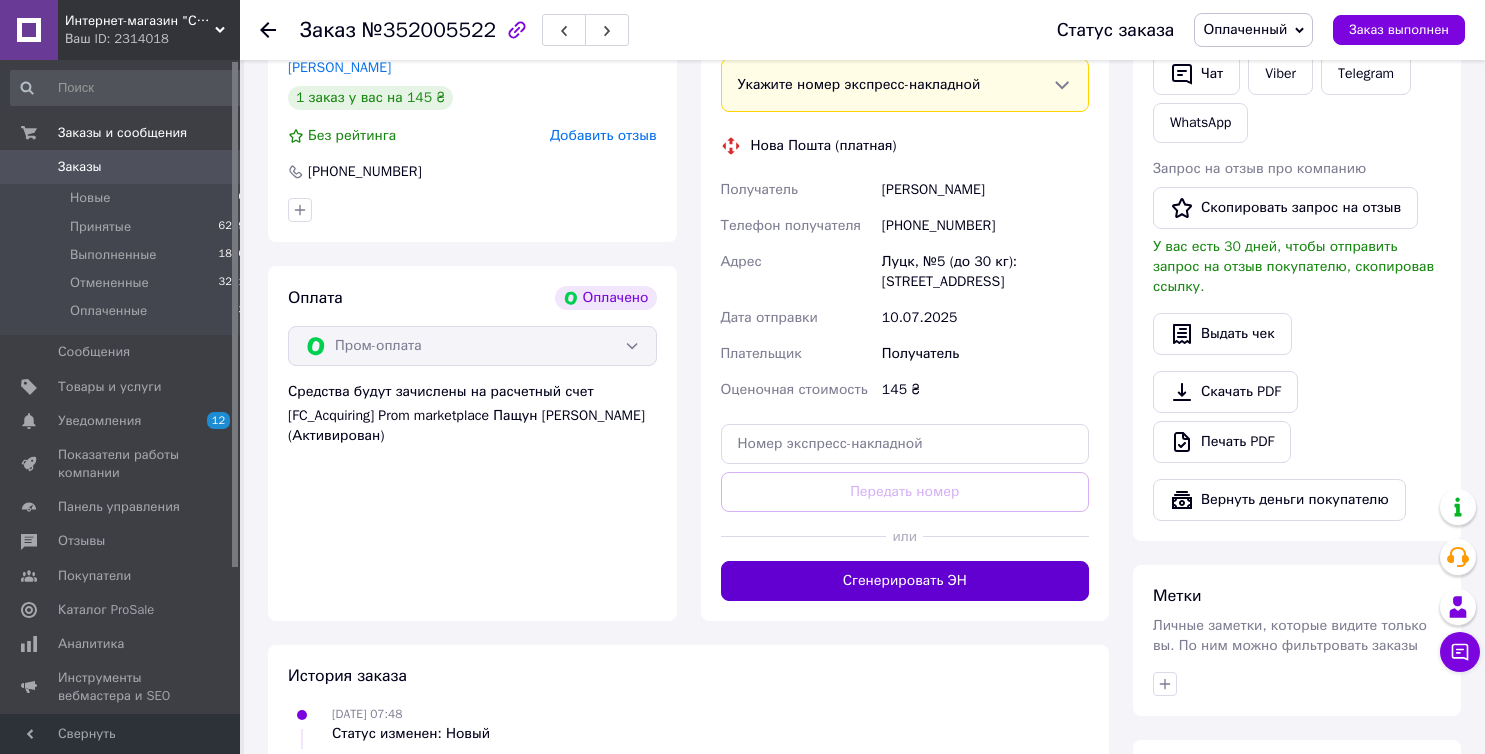 click on "Сгенерировать ЭН" at bounding box center [905, 581] 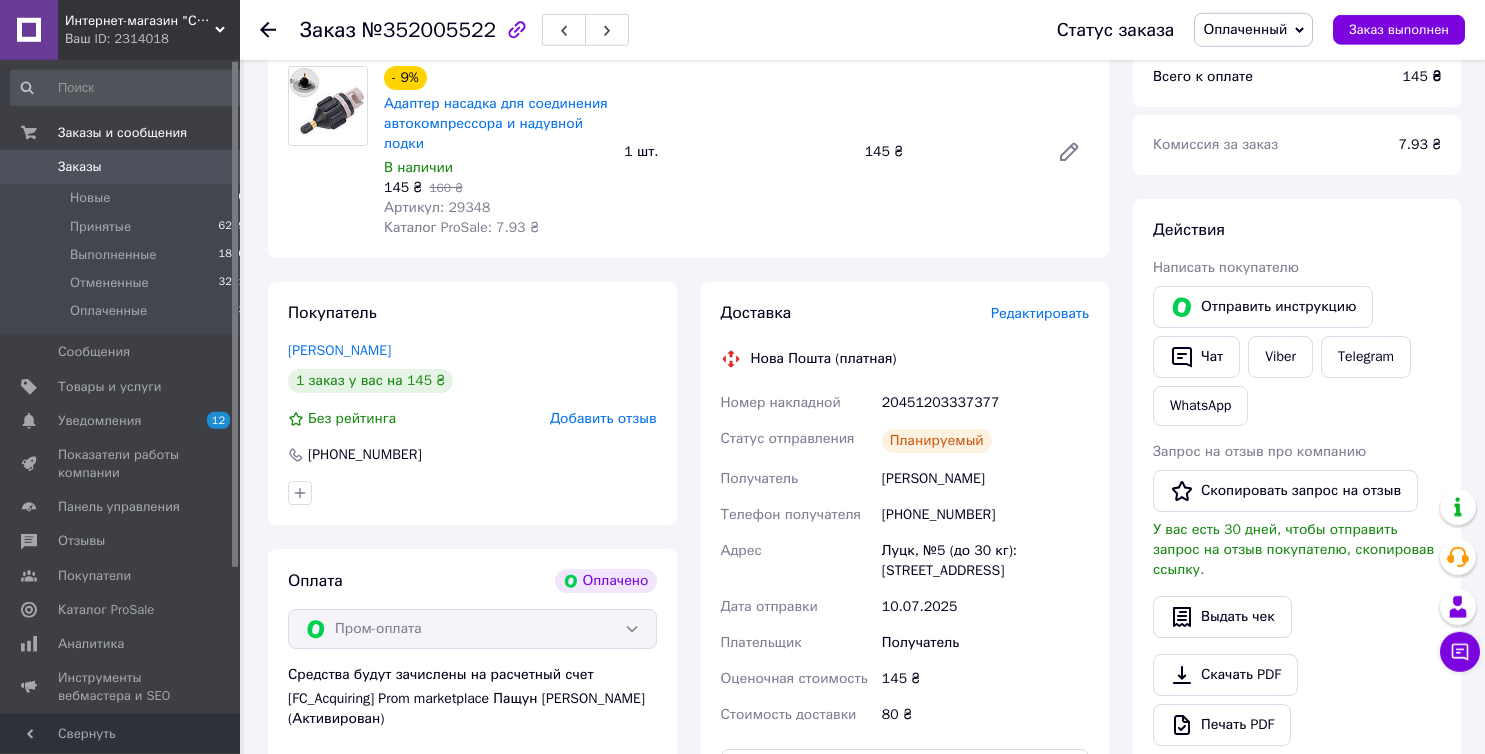 scroll, scrollTop: 204, scrollLeft: 0, axis: vertical 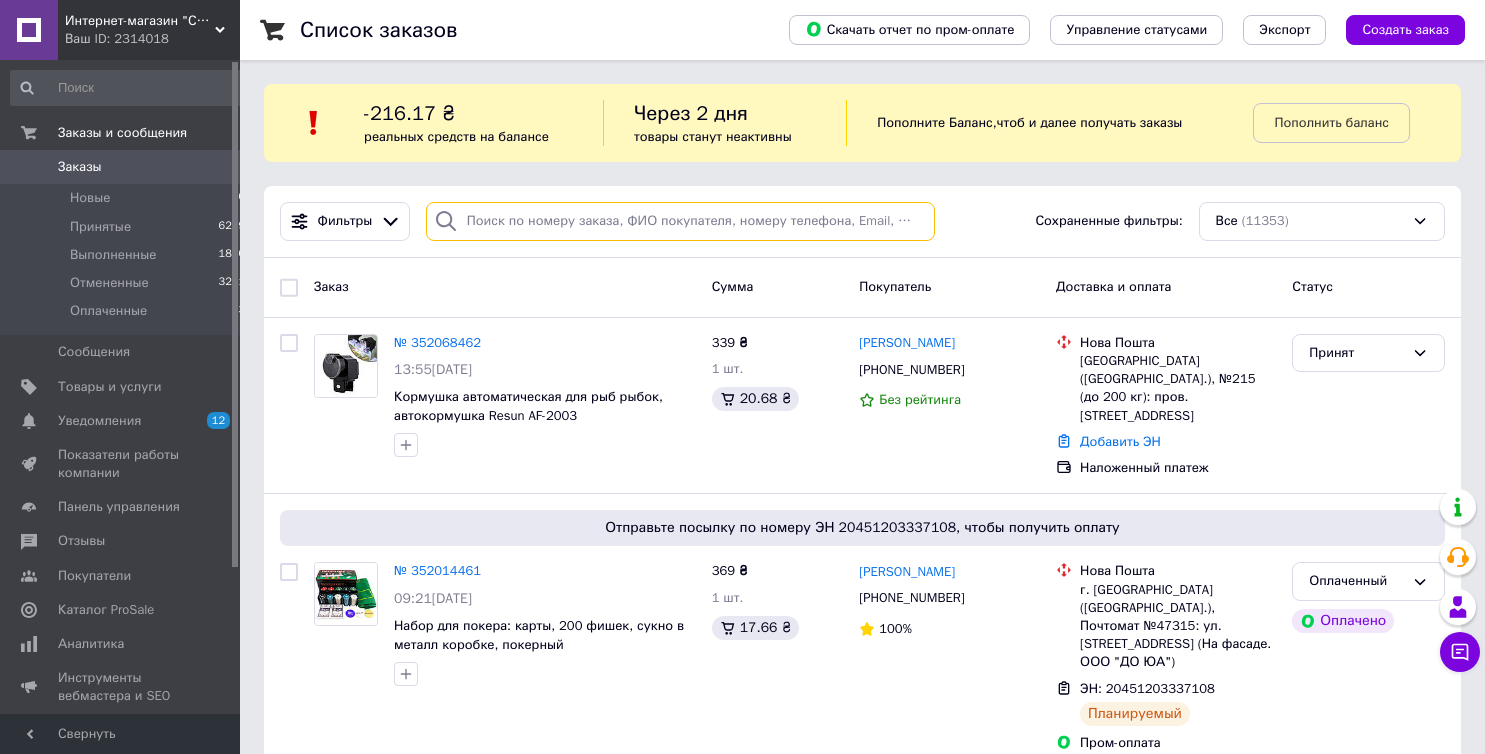 click at bounding box center (680, 221) 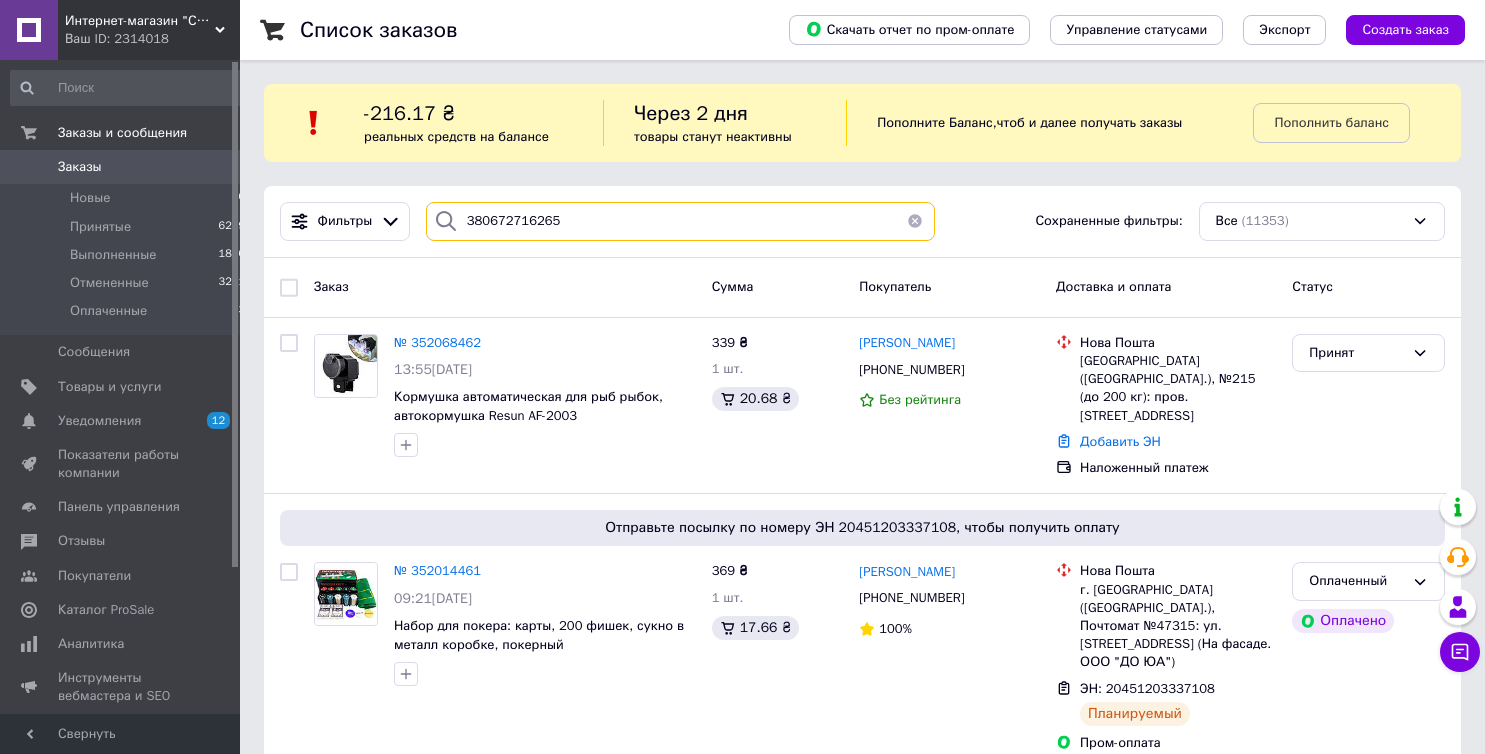 type on "380672716265" 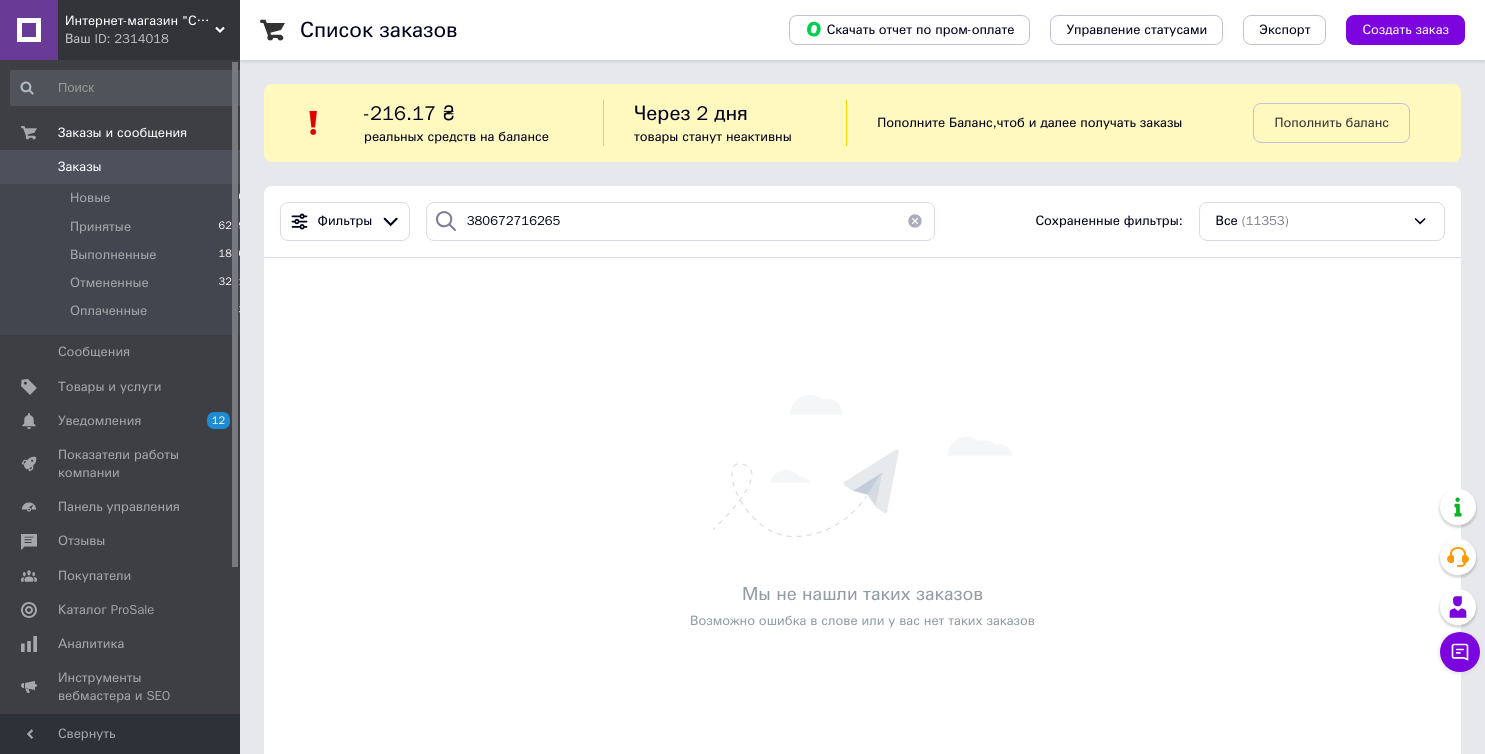 click at bounding box center [915, 221] 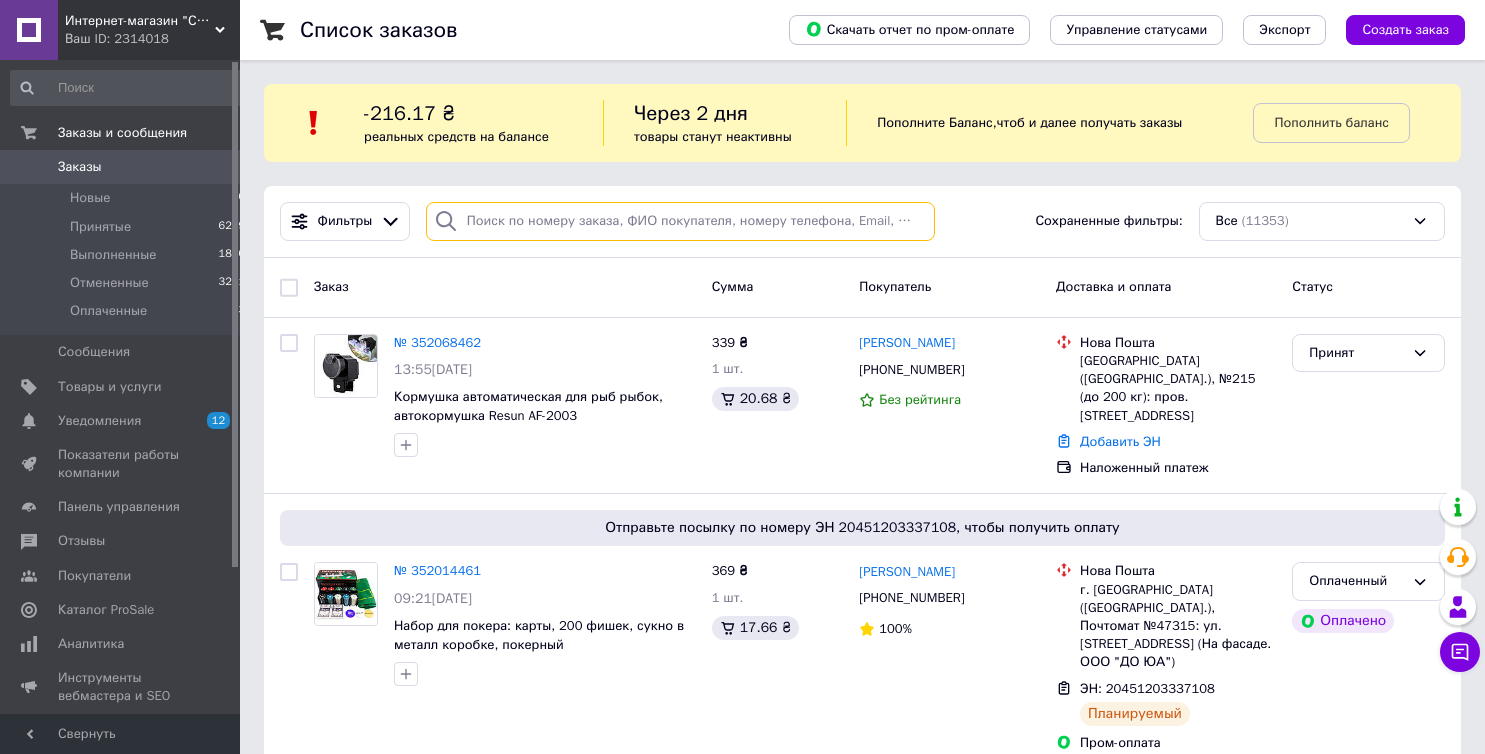 click at bounding box center [680, 221] 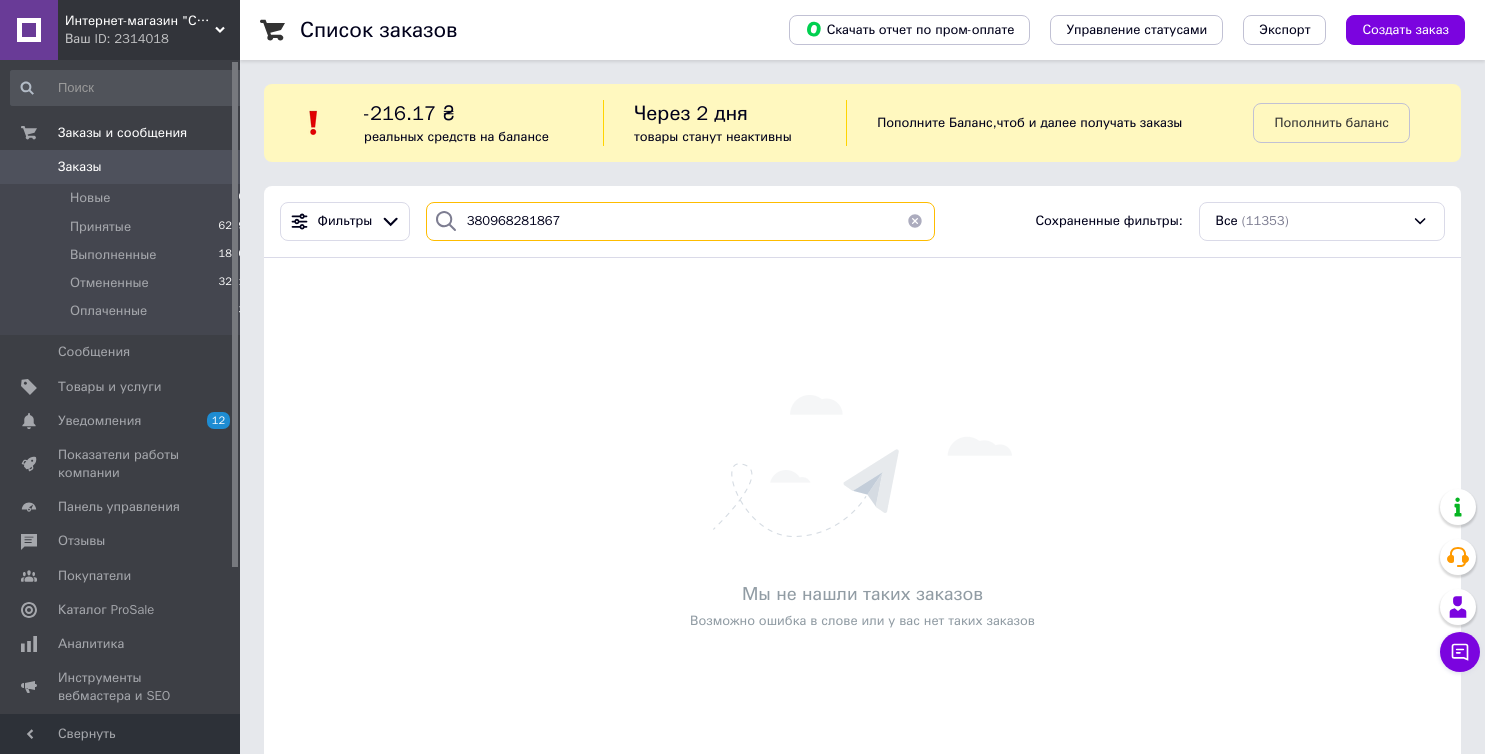 click on "380968281867" at bounding box center [680, 221] 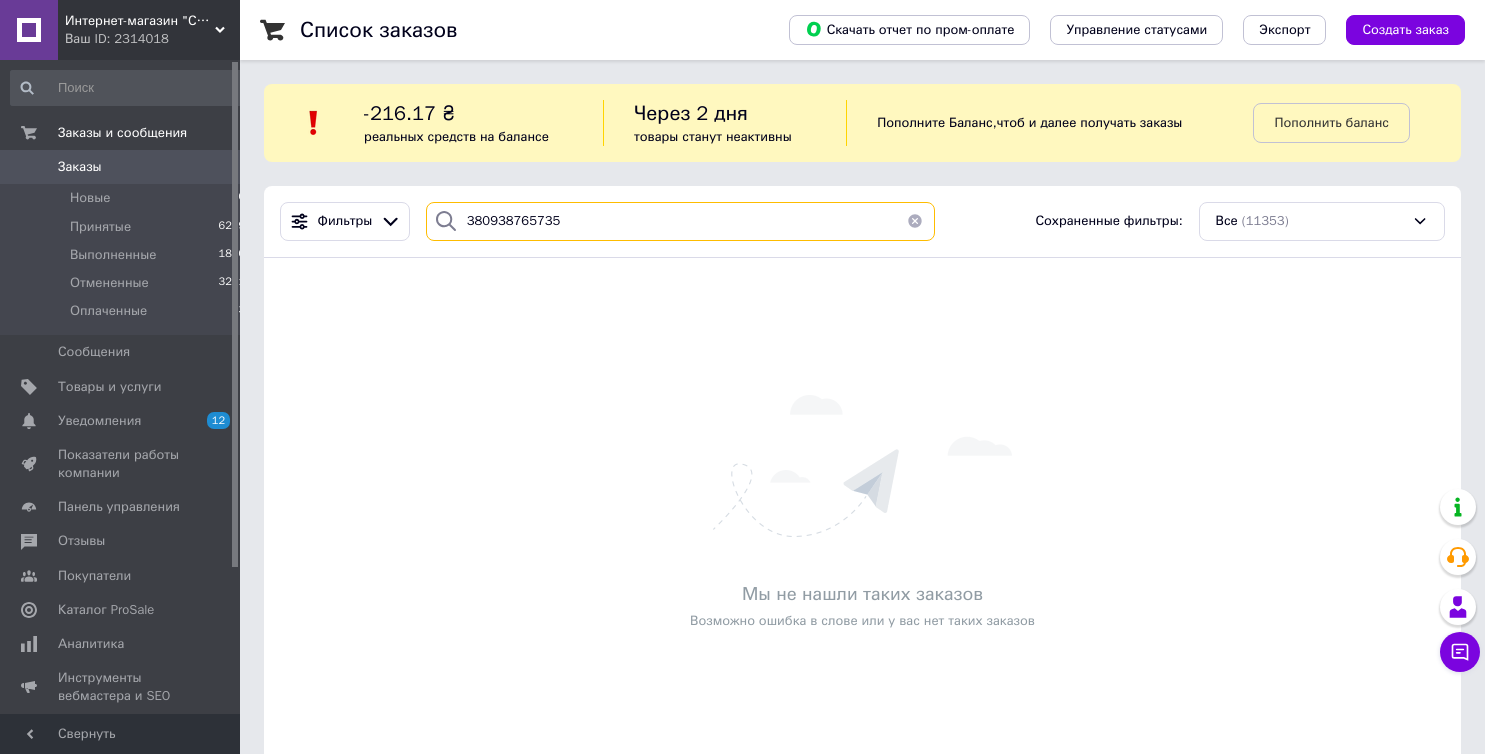 click on "380938765735" at bounding box center (680, 221) 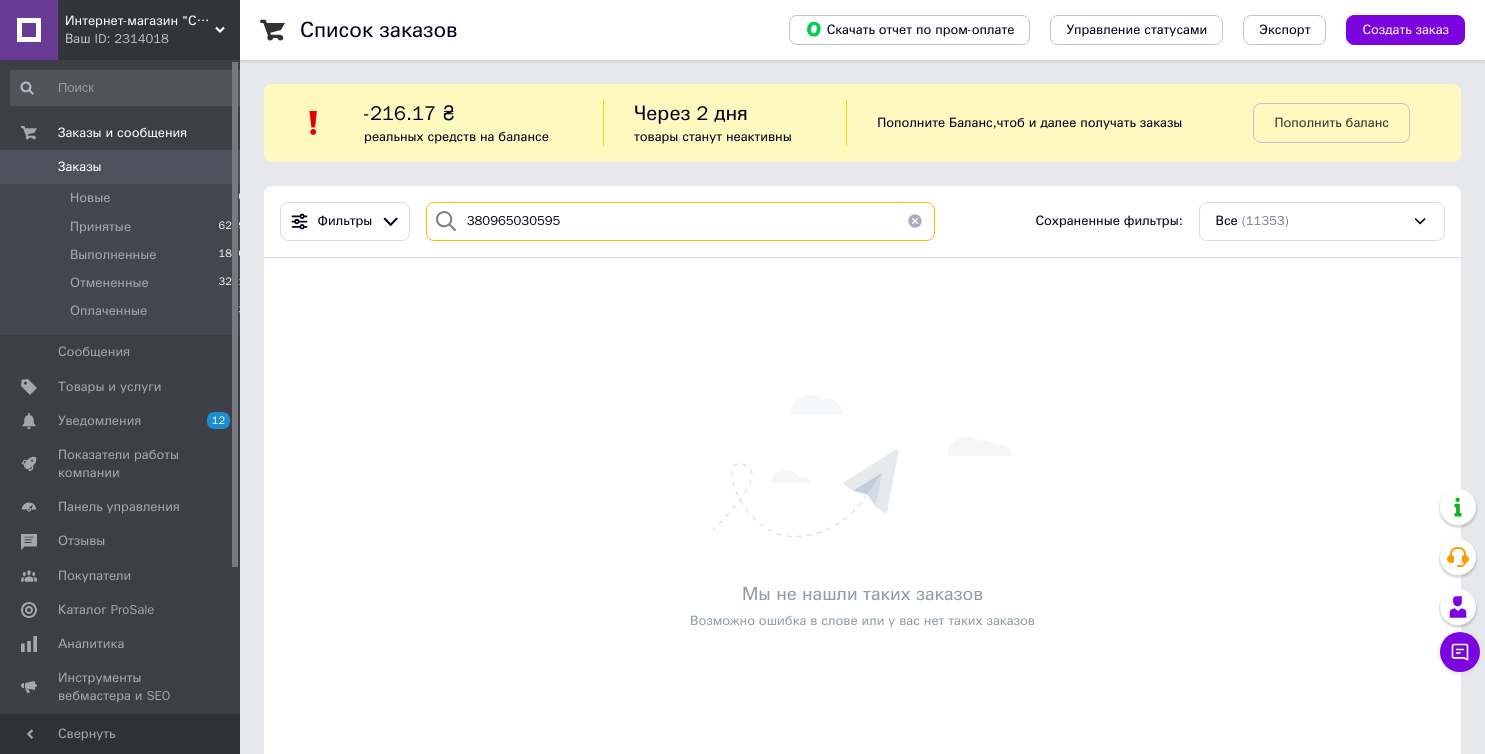 click on "380965030595" at bounding box center [680, 221] 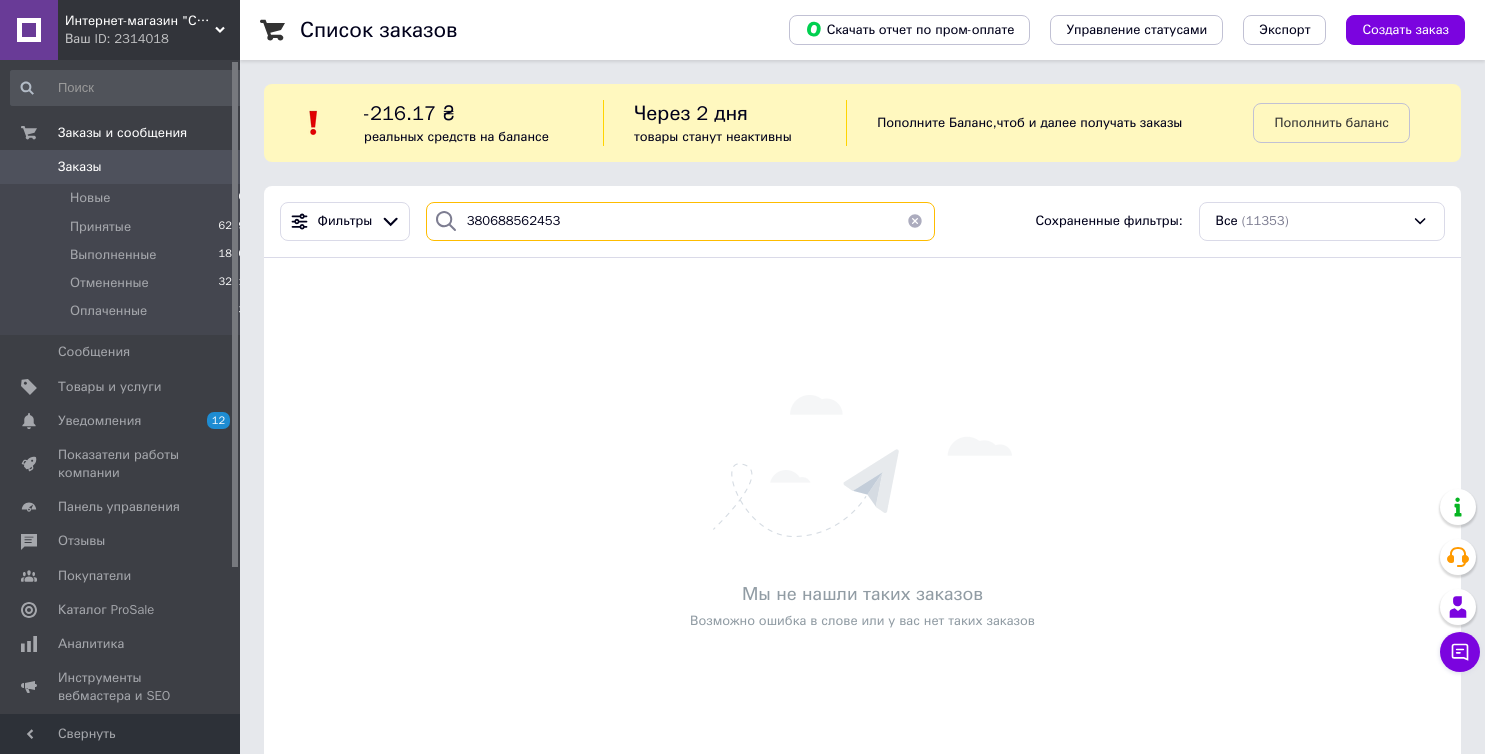 type on "380688562453" 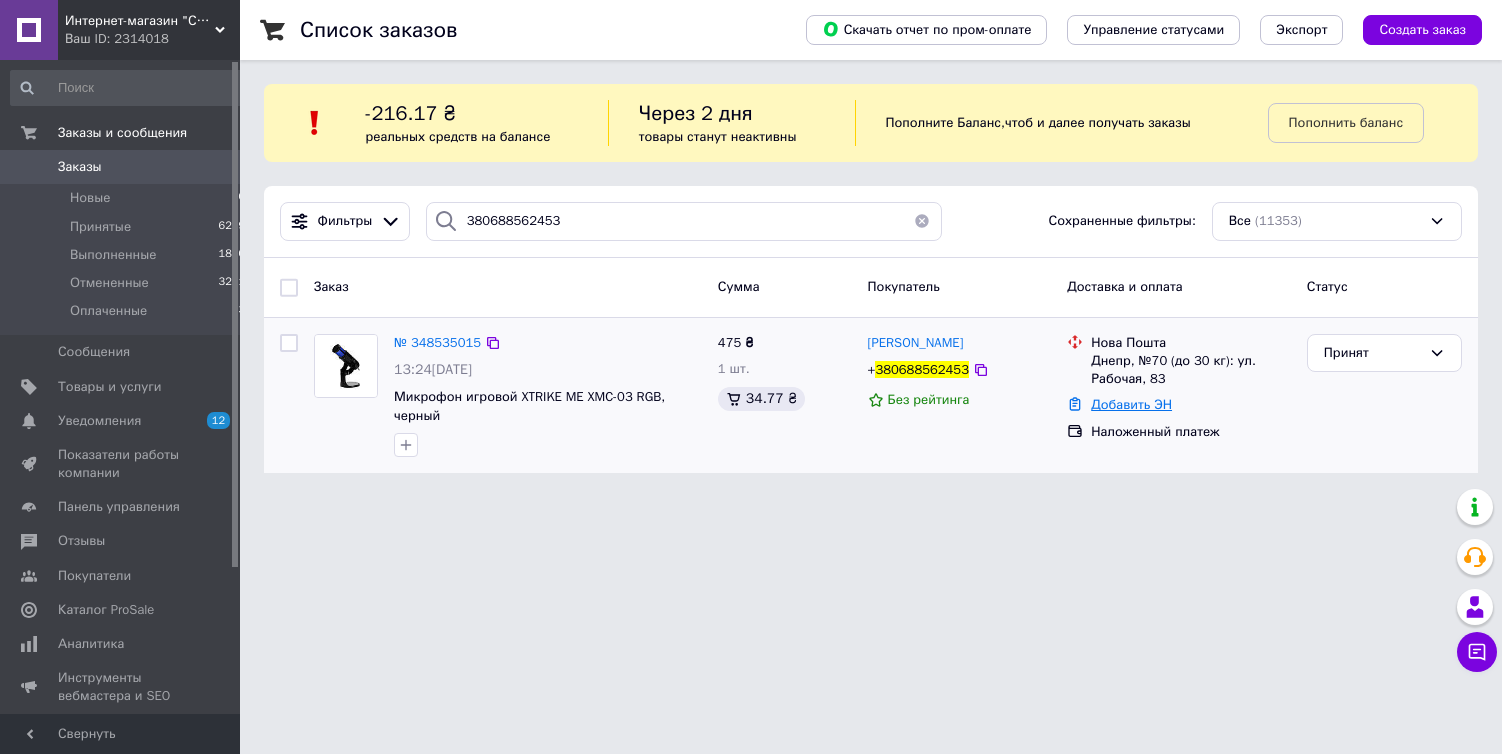 click on "Добавить ЭН" at bounding box center [1131, 404] 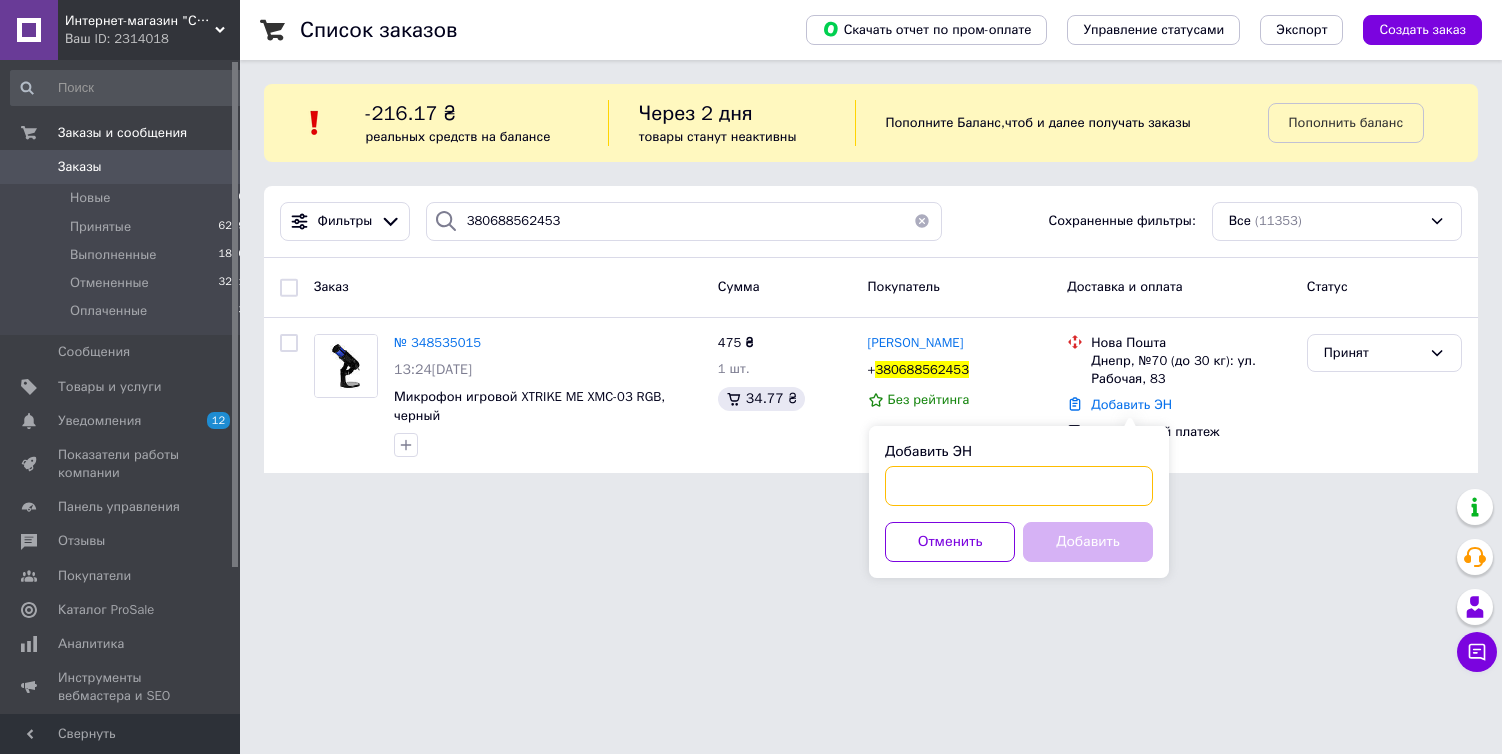 click on "Добавить ЭН" at bounding box center [1019, 486] 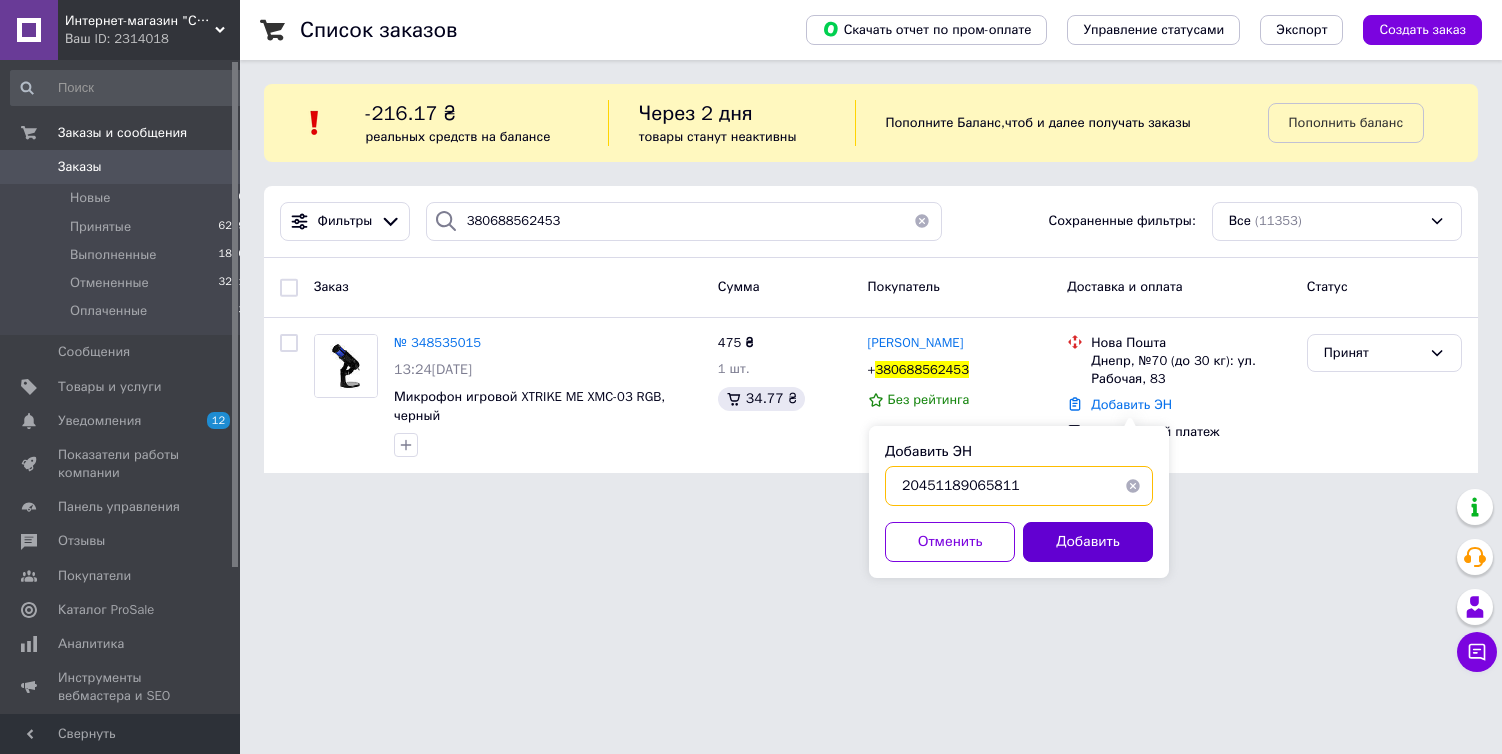 type on "20451189065811" 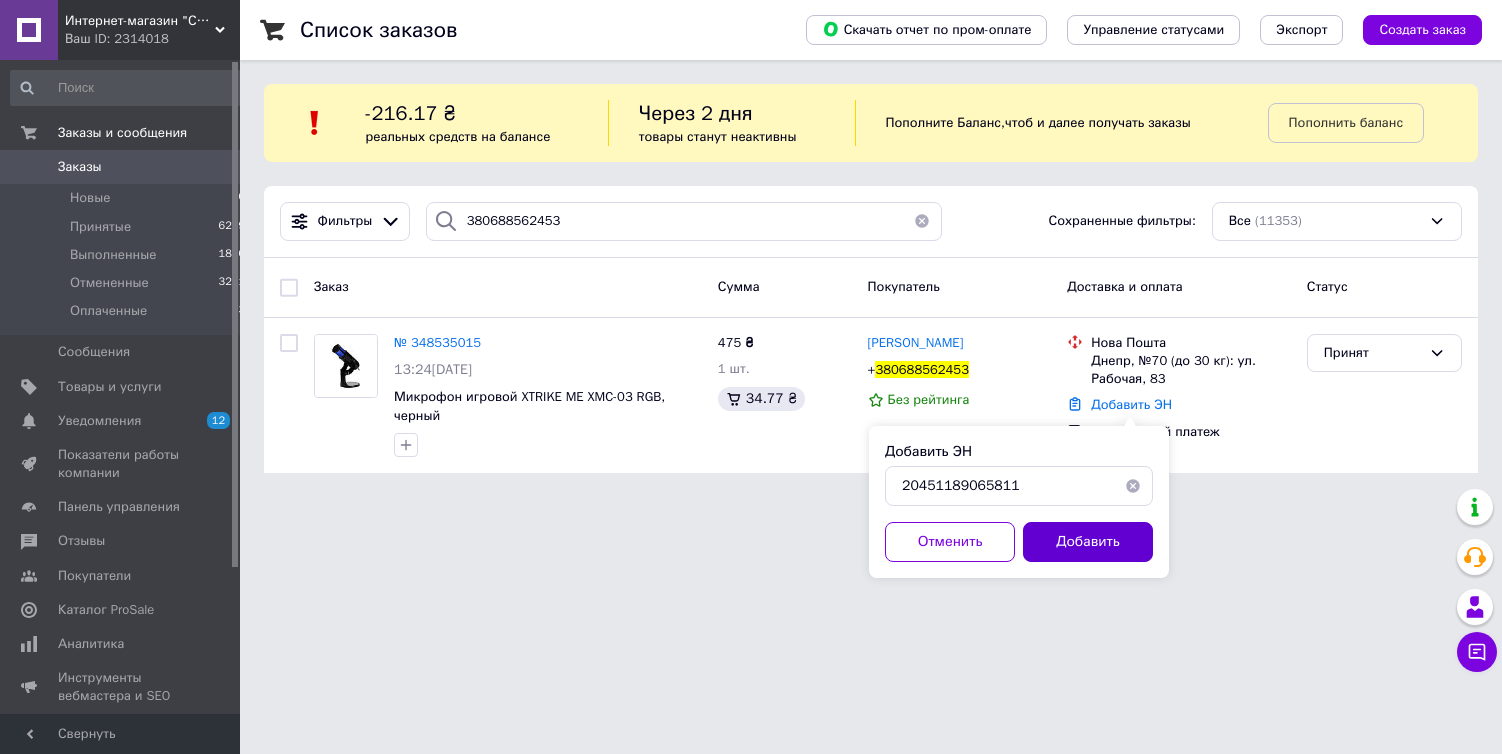 click on "Добавить" at bounding box center (1088, 542) 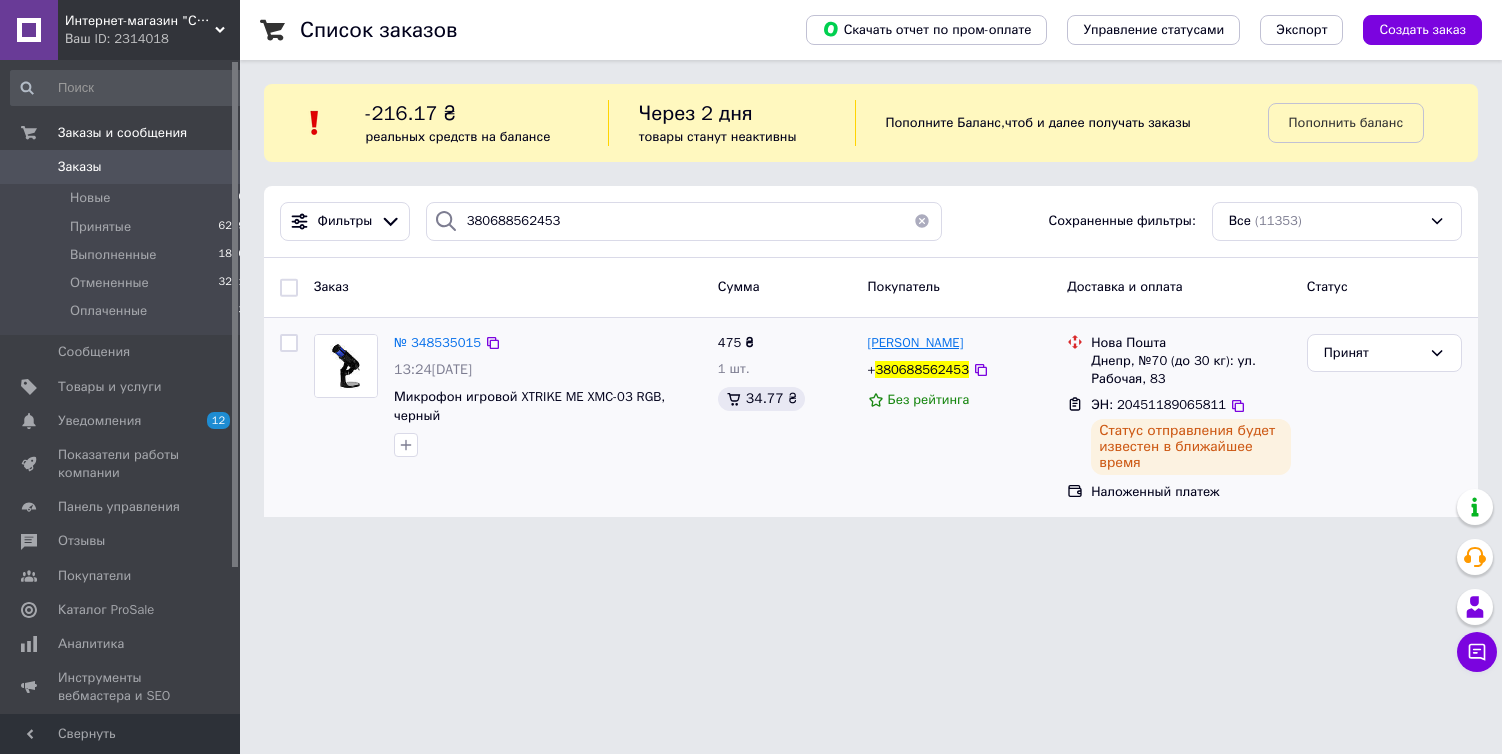 click on "[PERSON_NAME]" at bounding box center (916, 342) 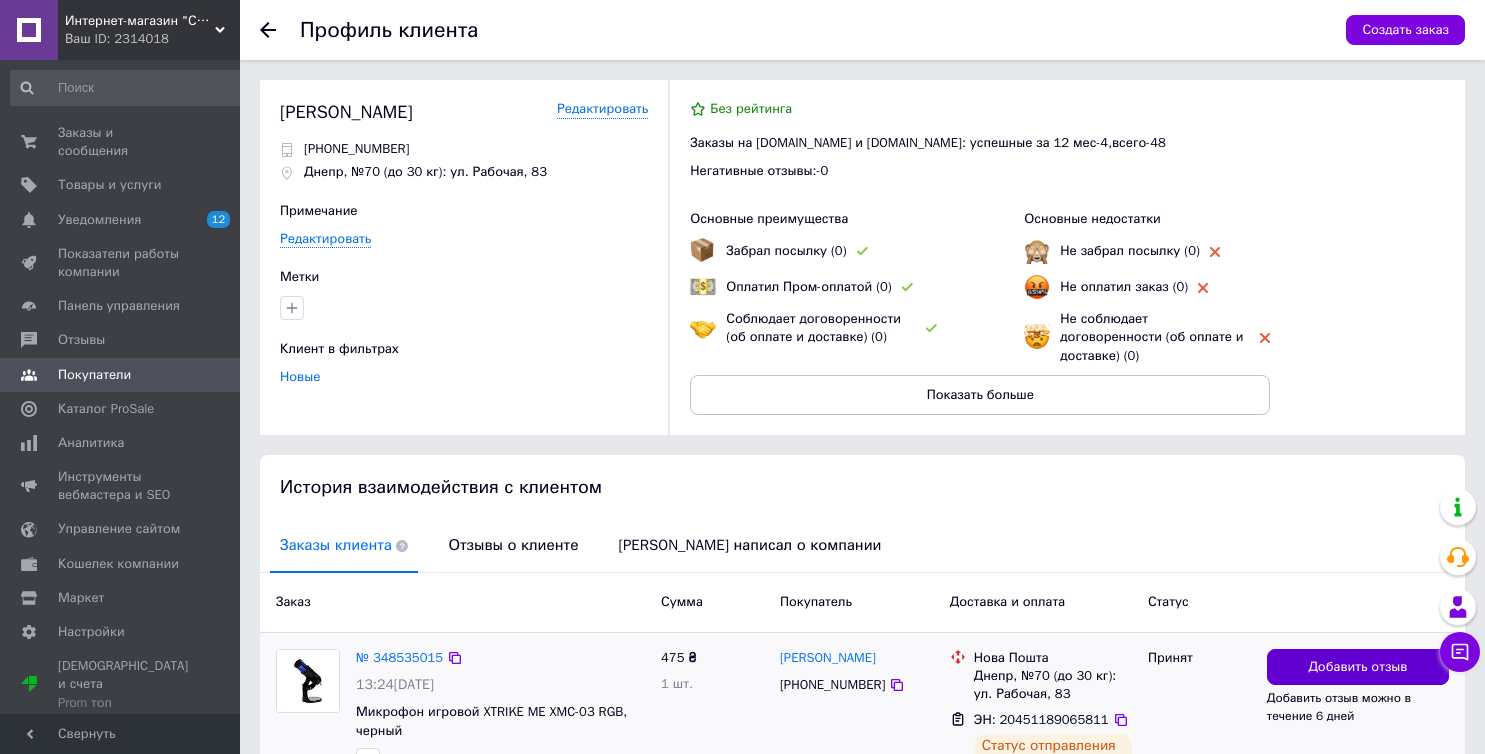 click on "Добавить отзыв" at bounding box center (1357, 667) 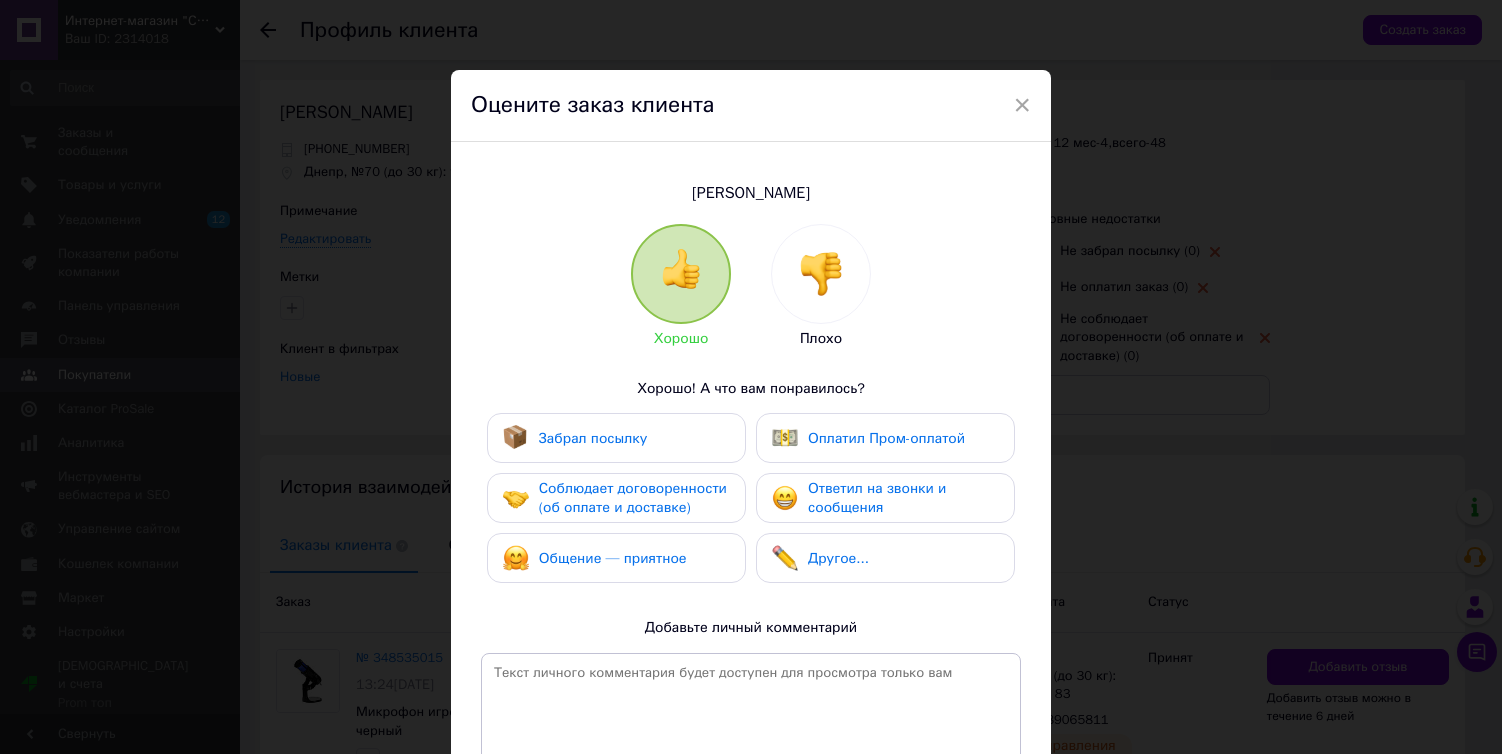click at bounding box center (821, 274) 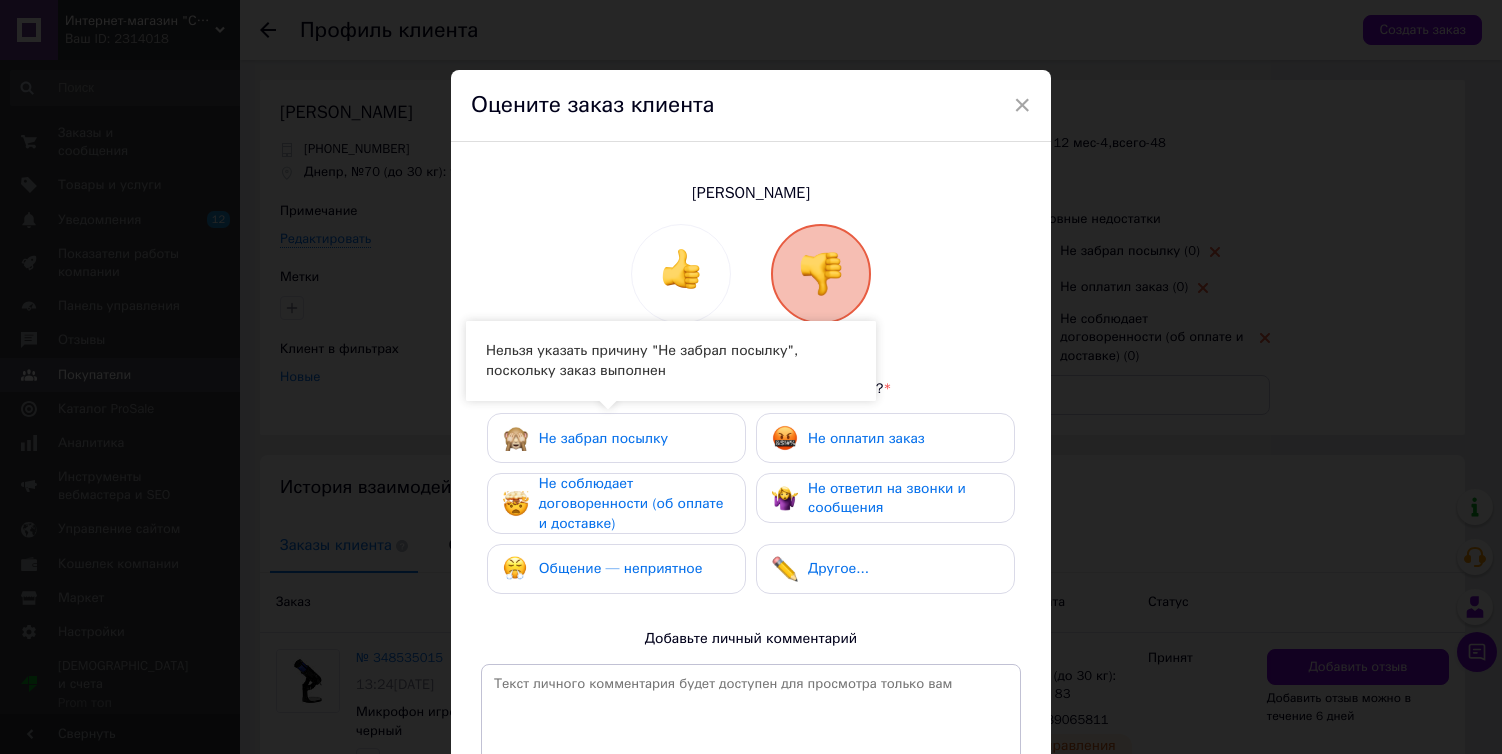 click on "Не соблюдает договоренности (об оплате и доставке)" at bounding box center (631, 503) 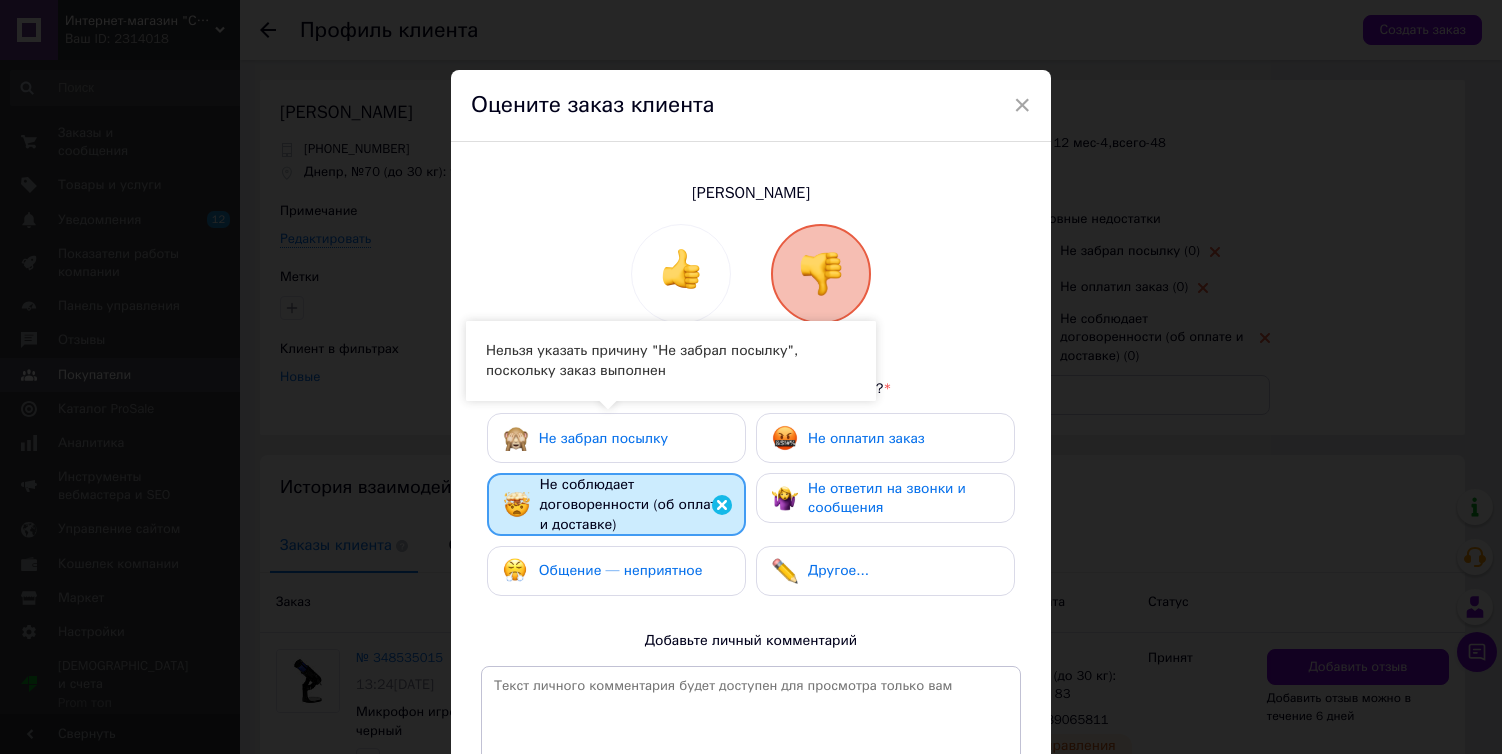 drag, startPoint x: 592, startPoint y: 568, endPoint x: 630, endPoint y: 558, distance: 39.293766 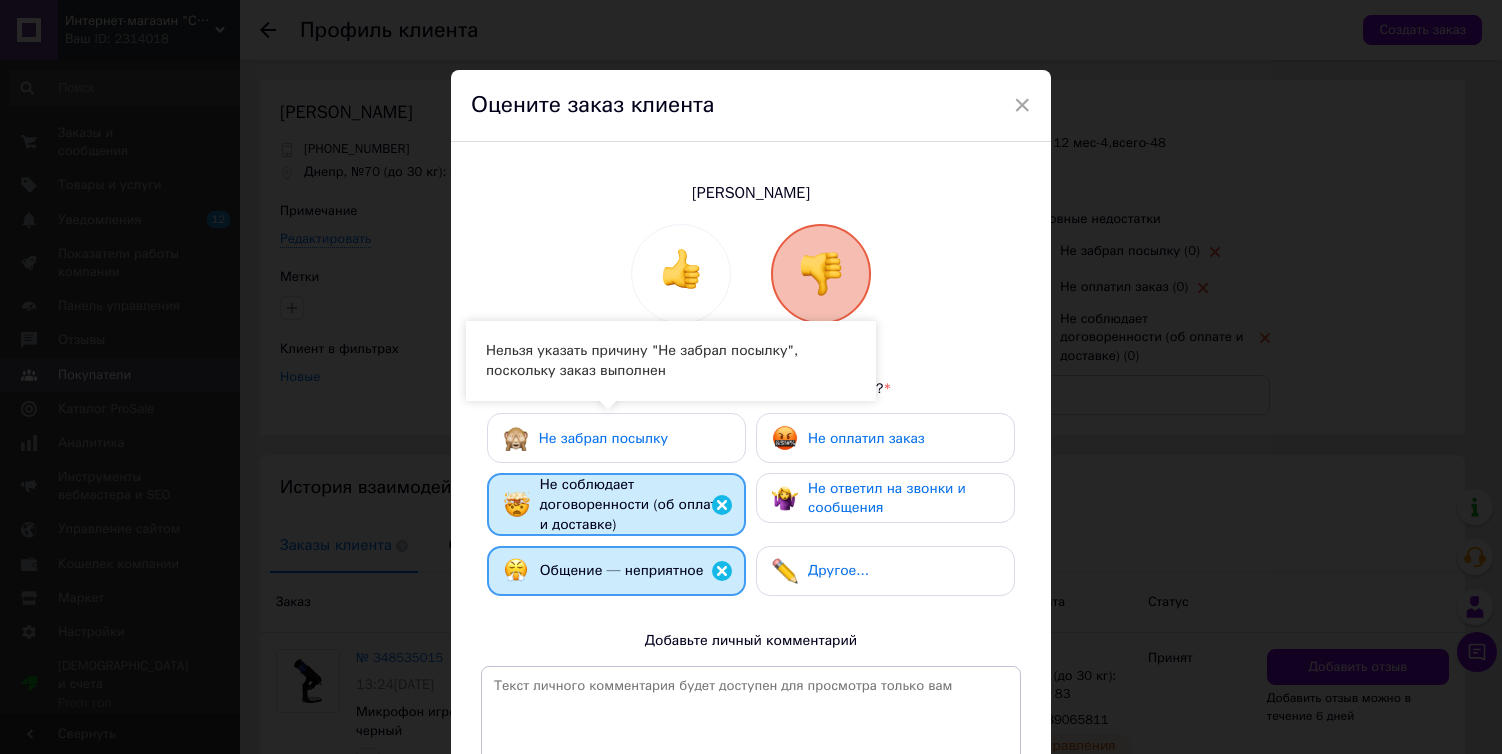 click on "Не оплатил заказ" at bounding box center (848, 438) 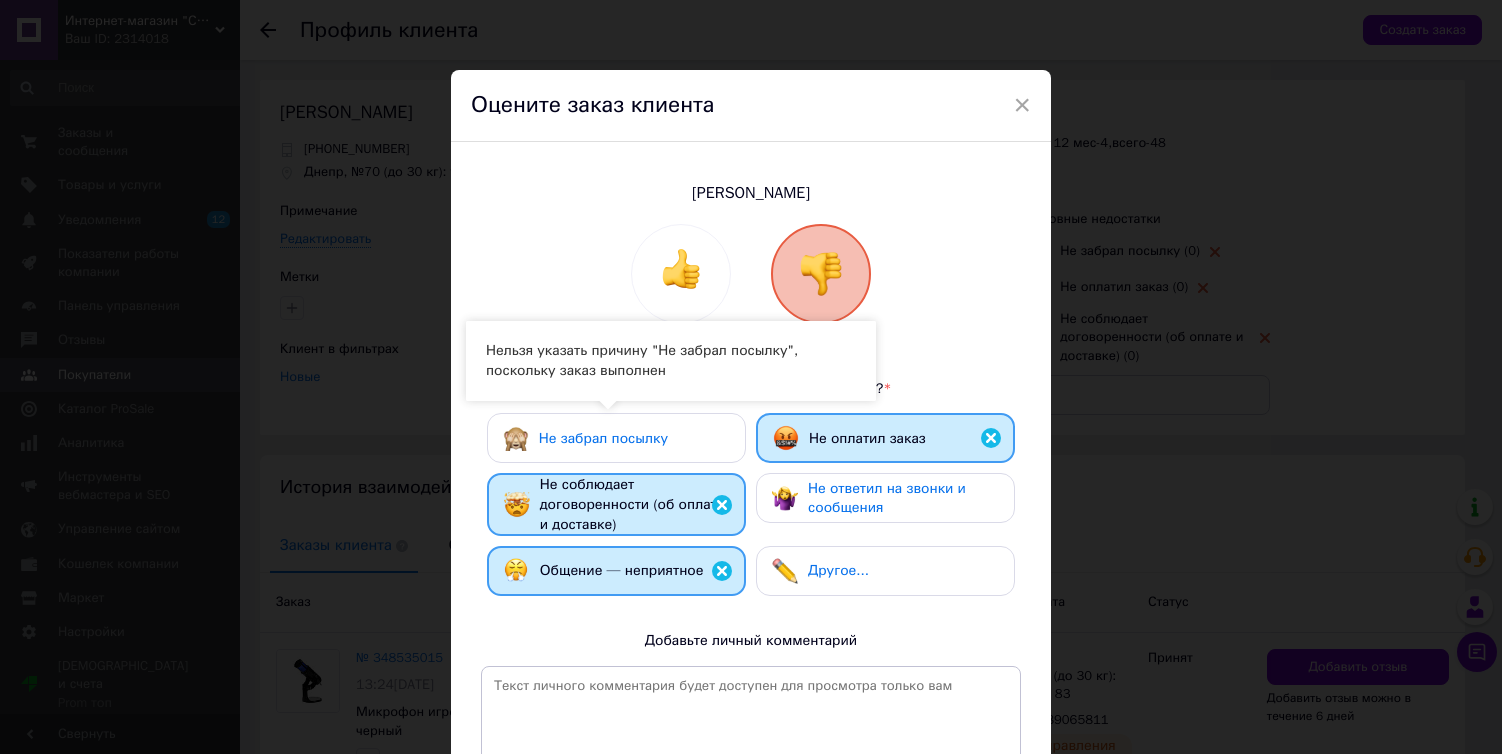 click on "Не ответил на звонки и сообщения" at bounding box center (887, 498) 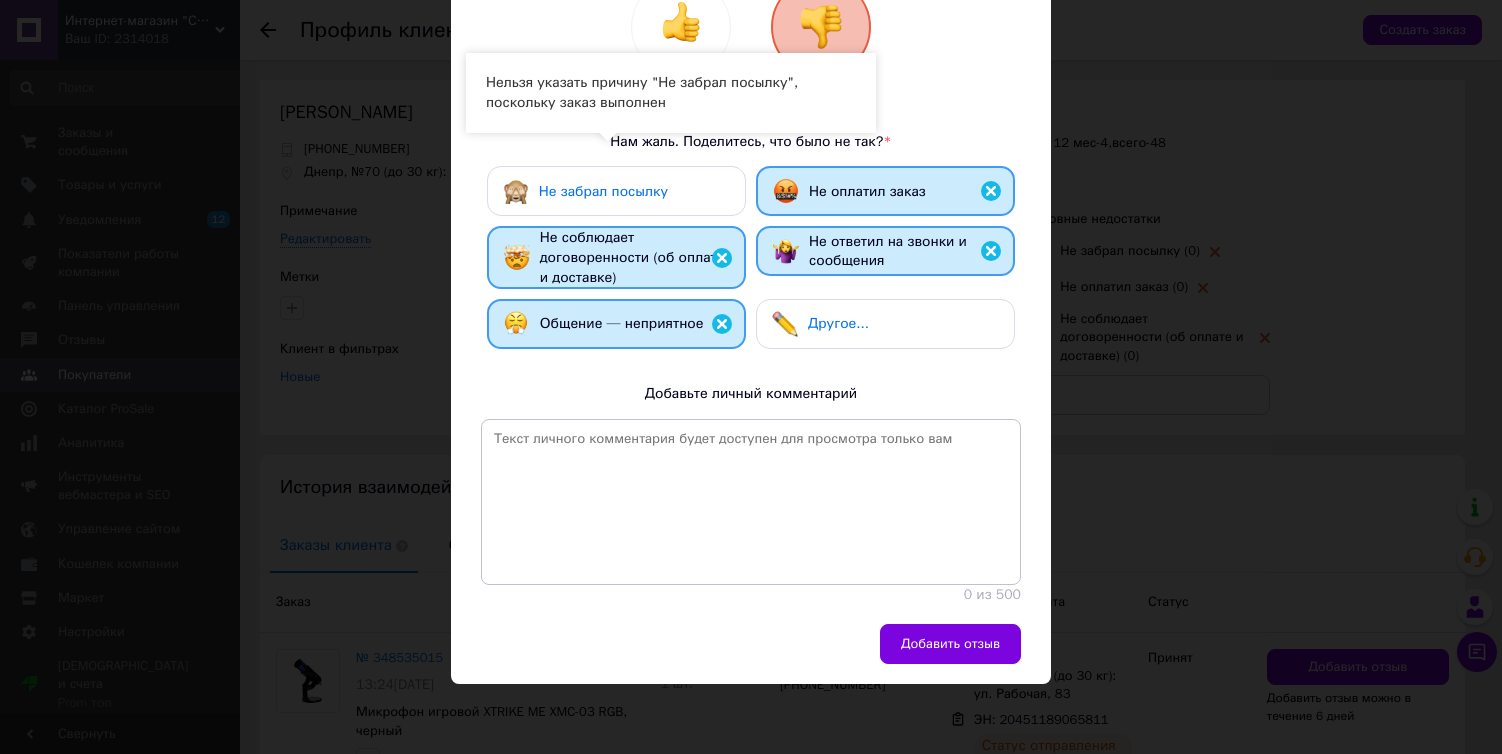 scroll, scrollTop: 271, scrollLeft: 0, axis: vertical 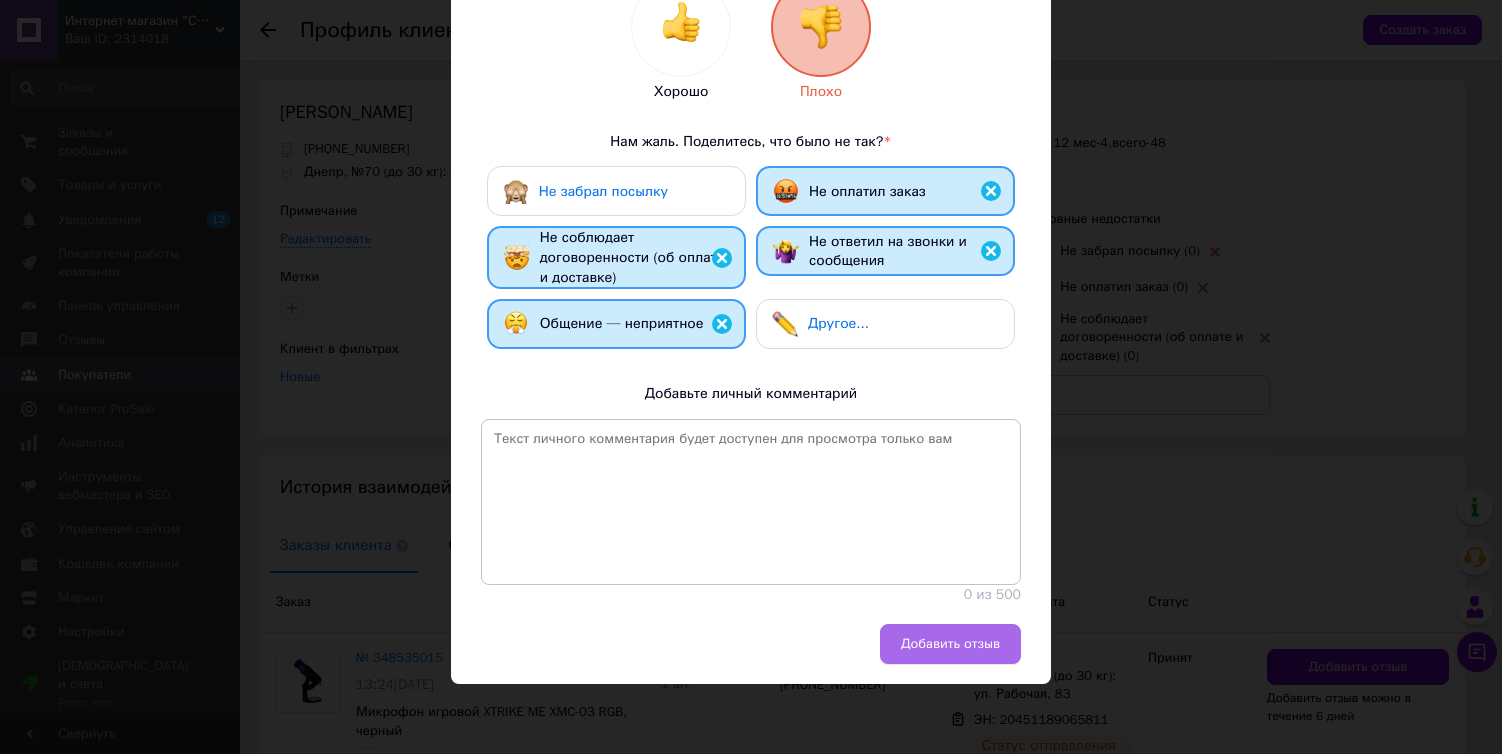 click on "Добавить отзыв" at bounding box center (950, 644) 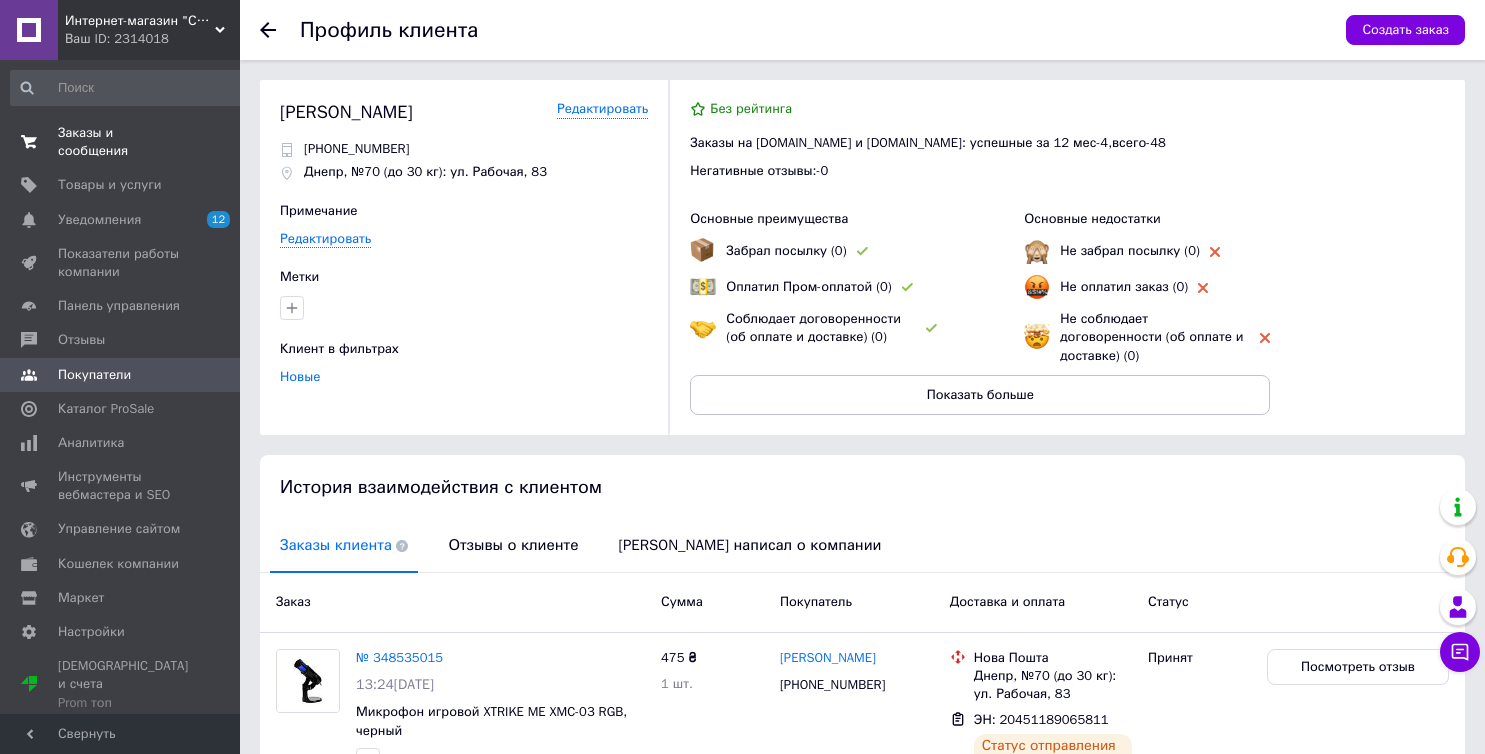 click on "Заказы и сообщения" at bounding box center [121, 142] 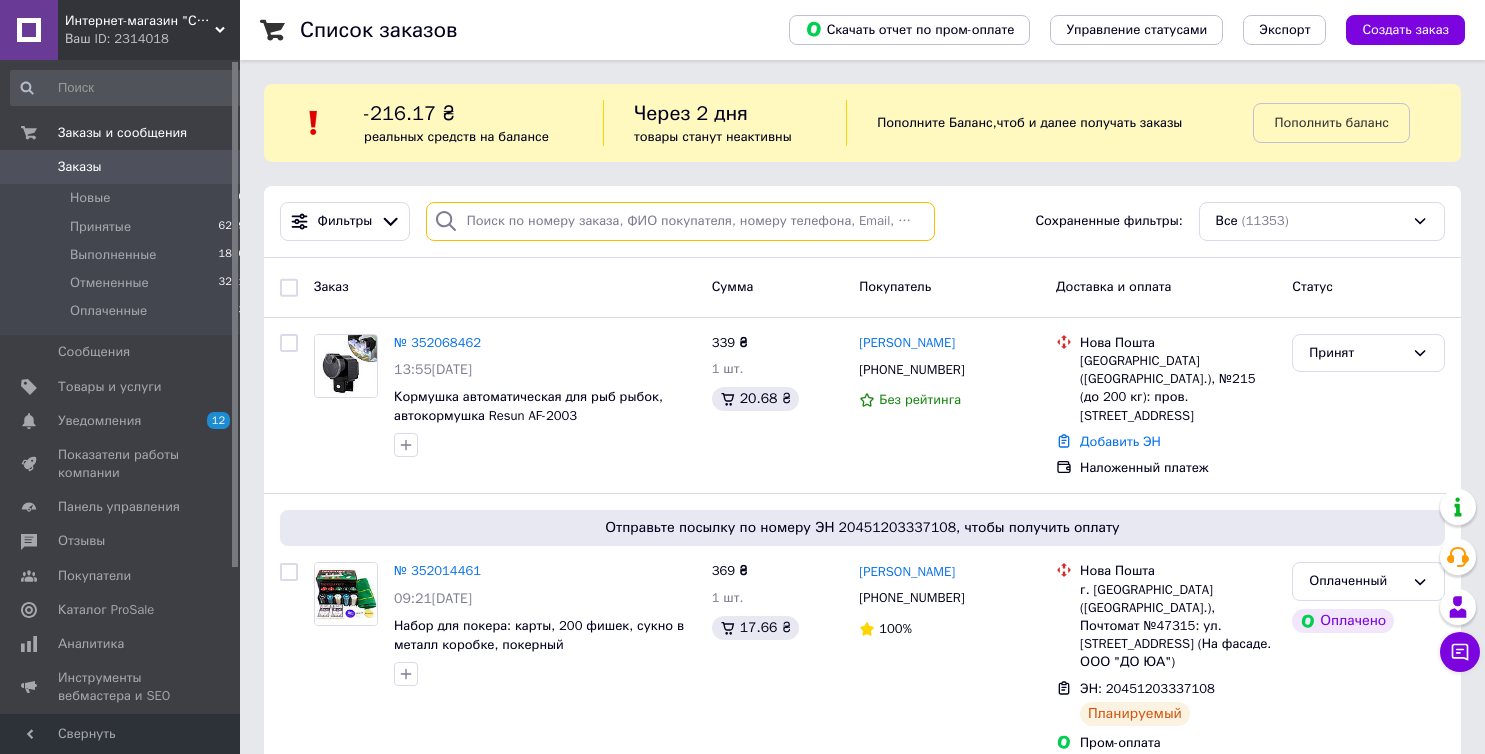 click at bounding box center (680, 221) 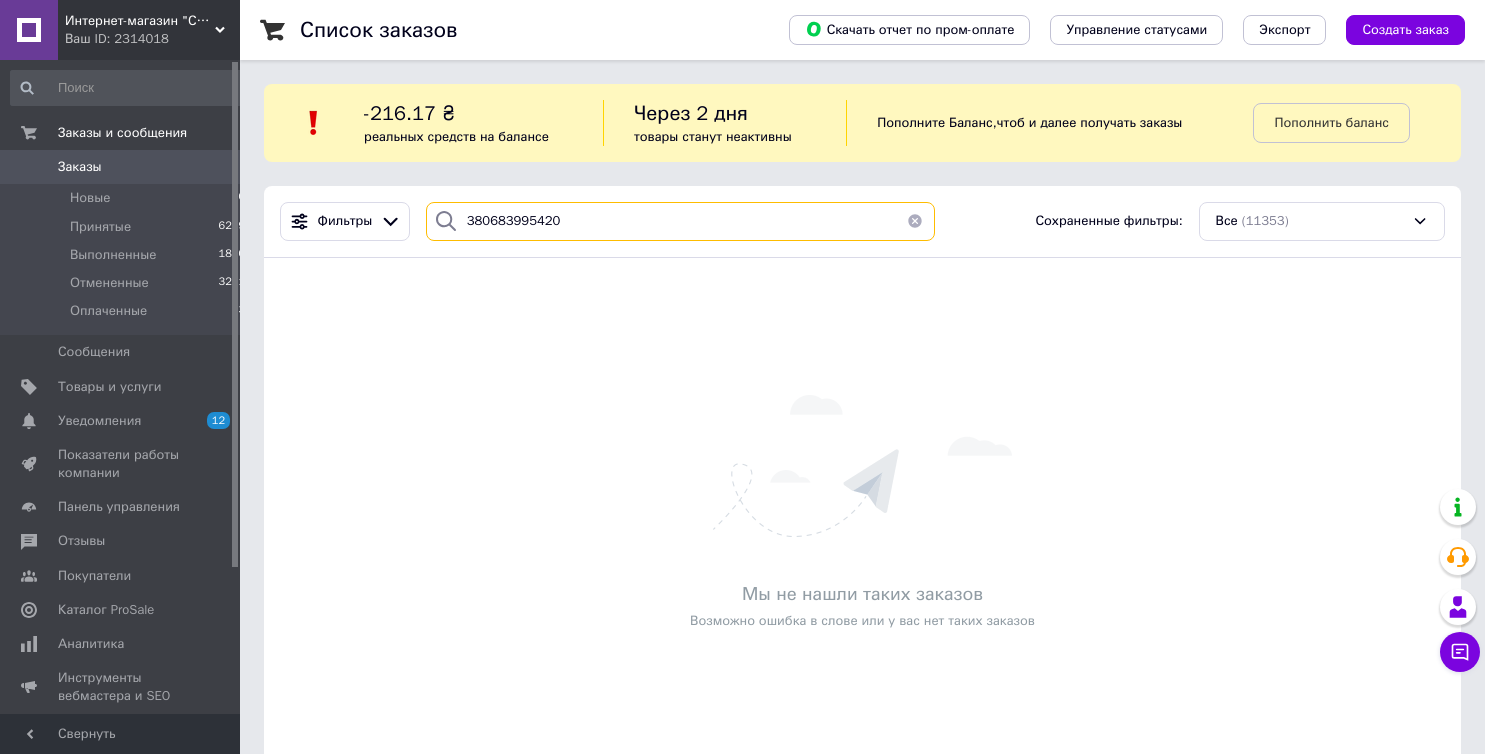 click on "380683995420" at bounding box center (680, 221) 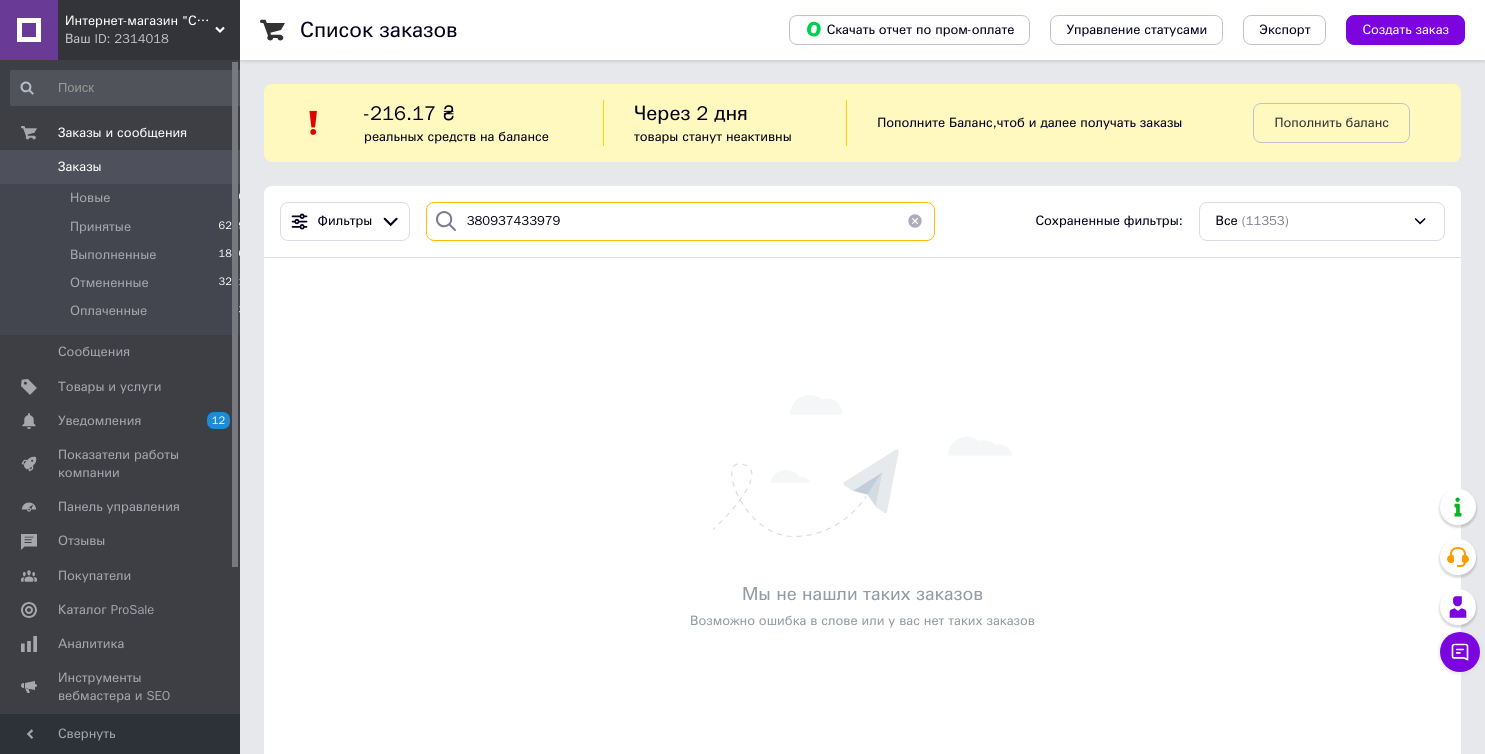 click on "380937433979" at bounding box center (680, 221) 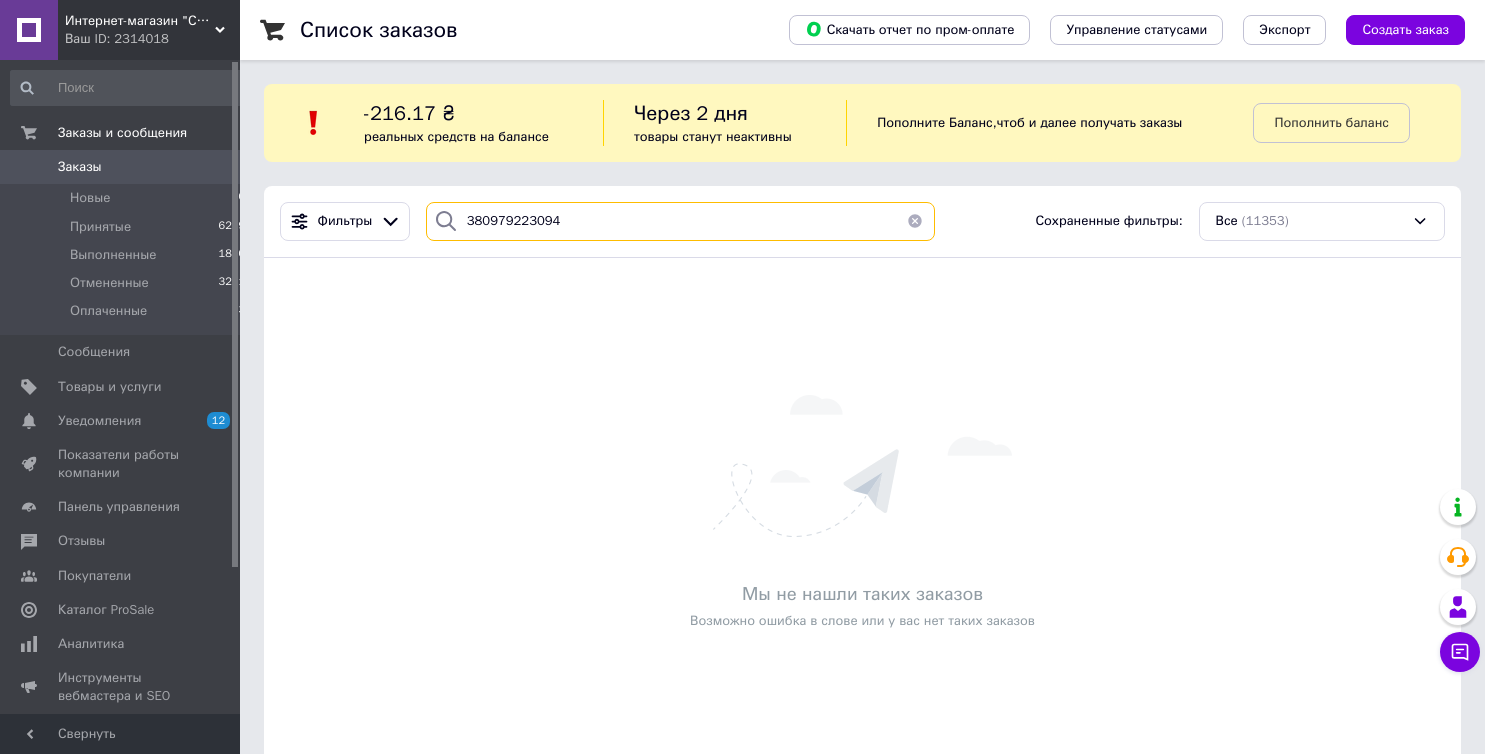 type on "380979223094" 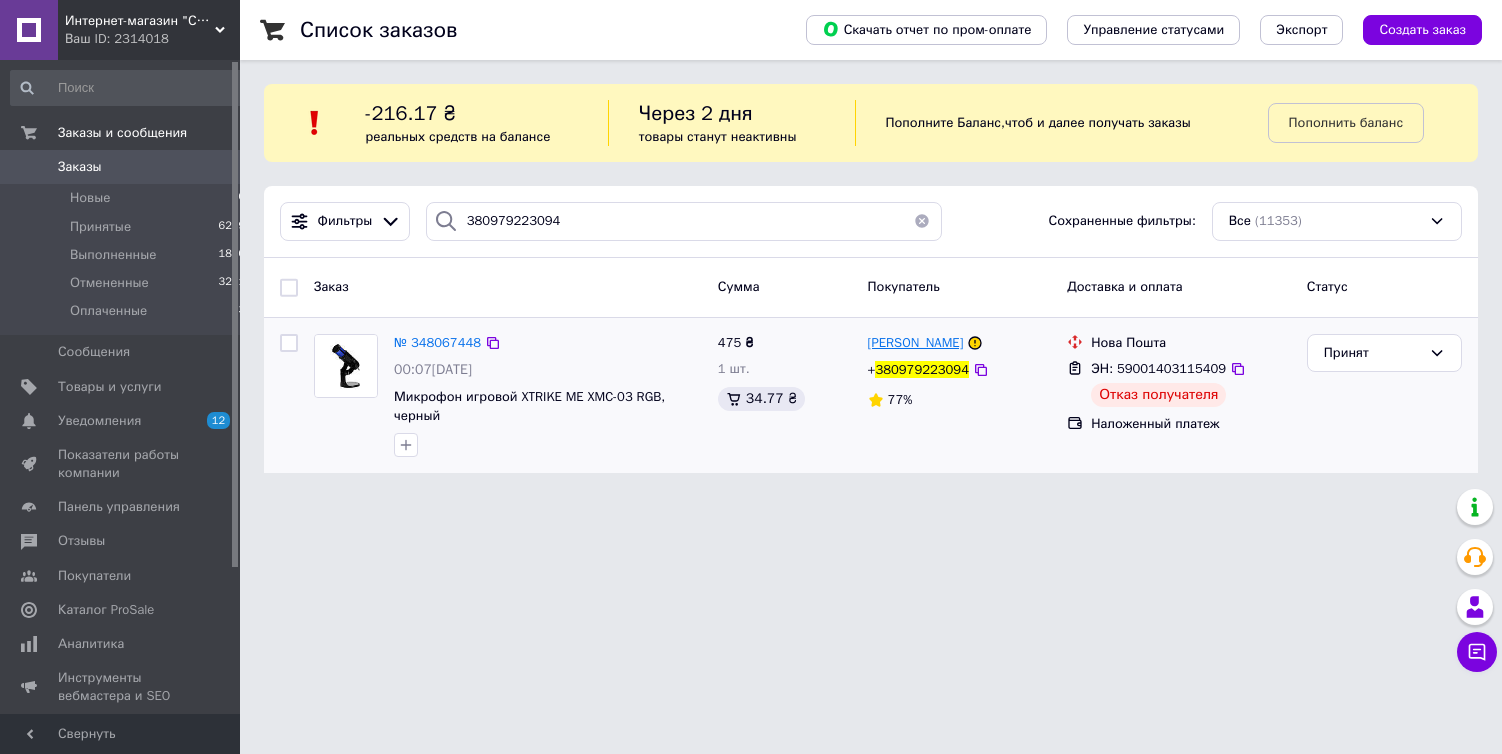 click on "[PERSON_NAME]" at bounding box center [916, 342] 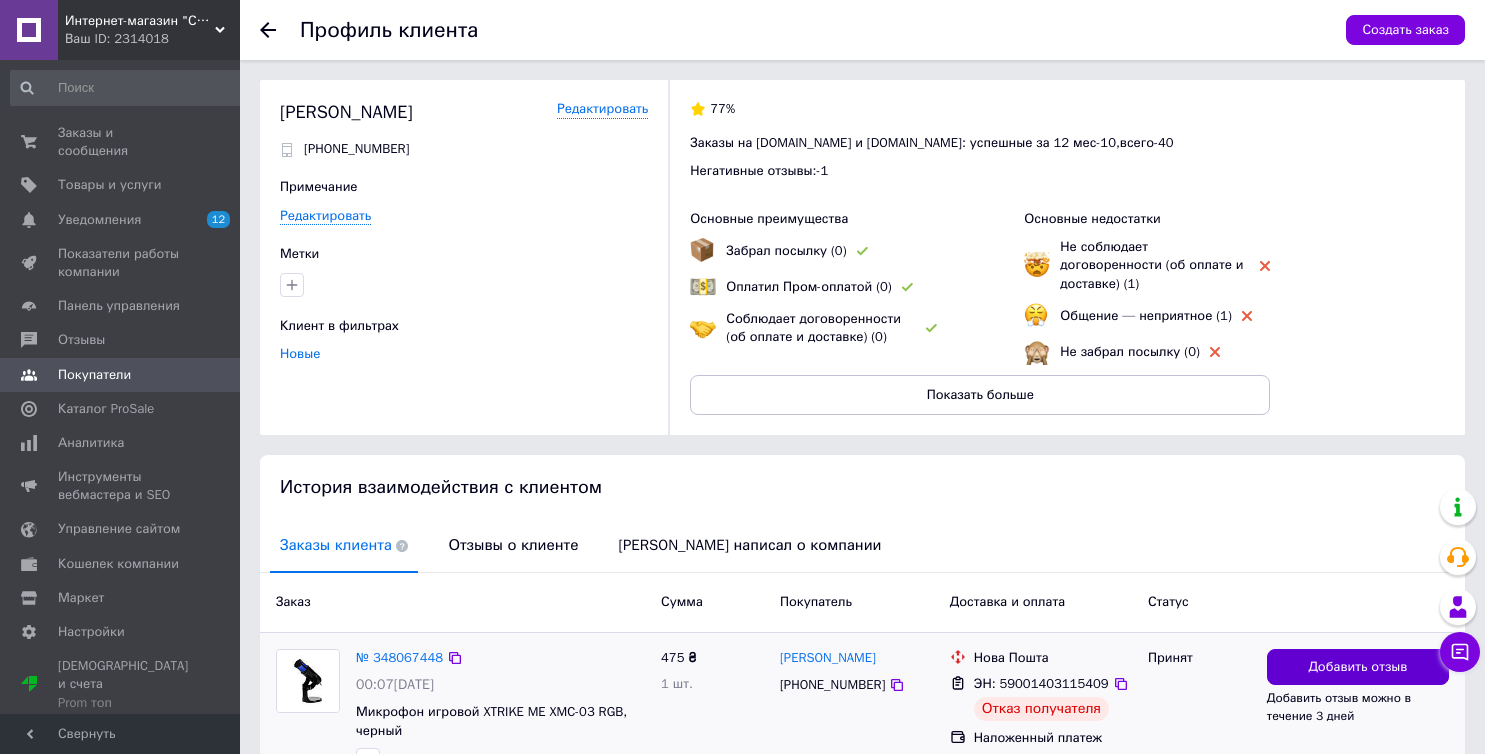click on "Добавить отзыв" at bounding box center (1357, 667) 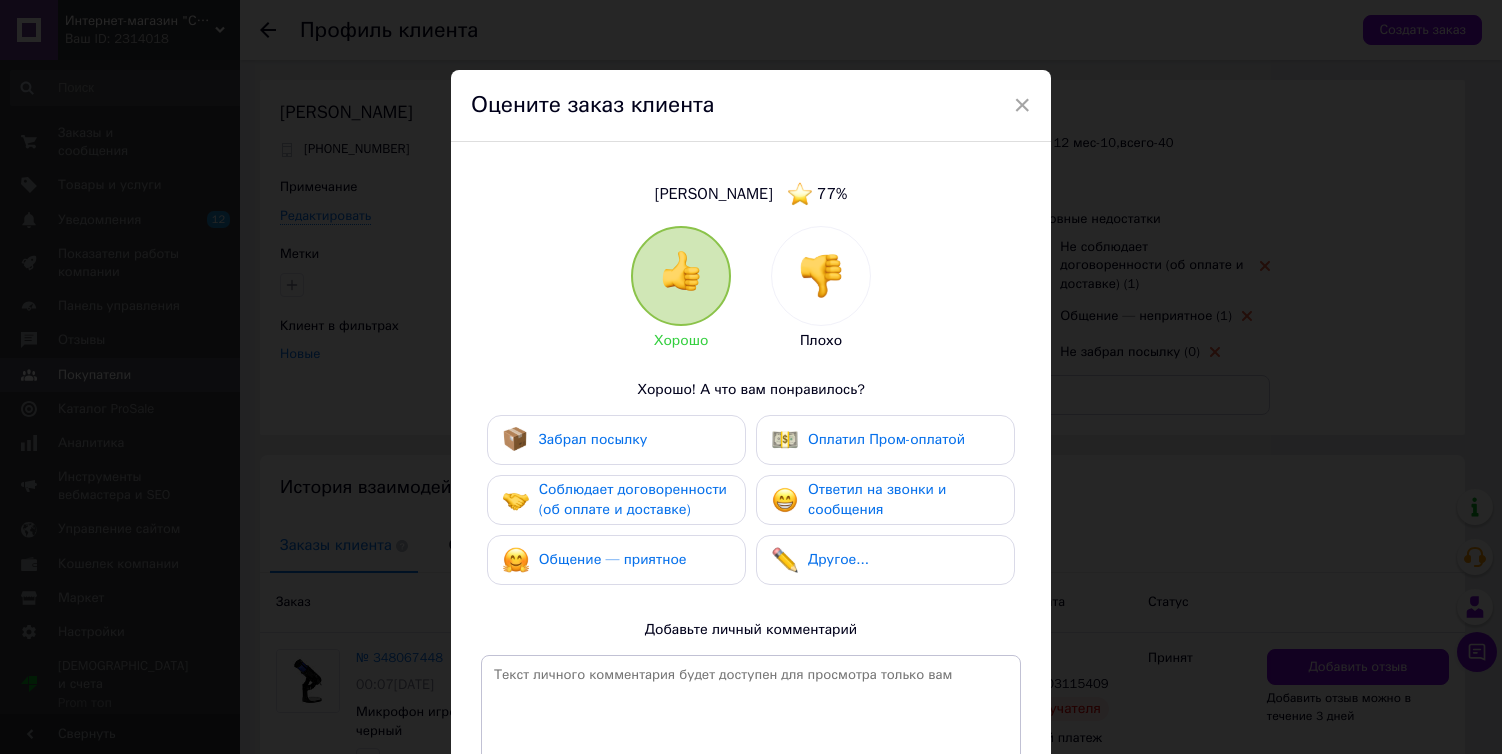 click at bounding box center (821, 276) 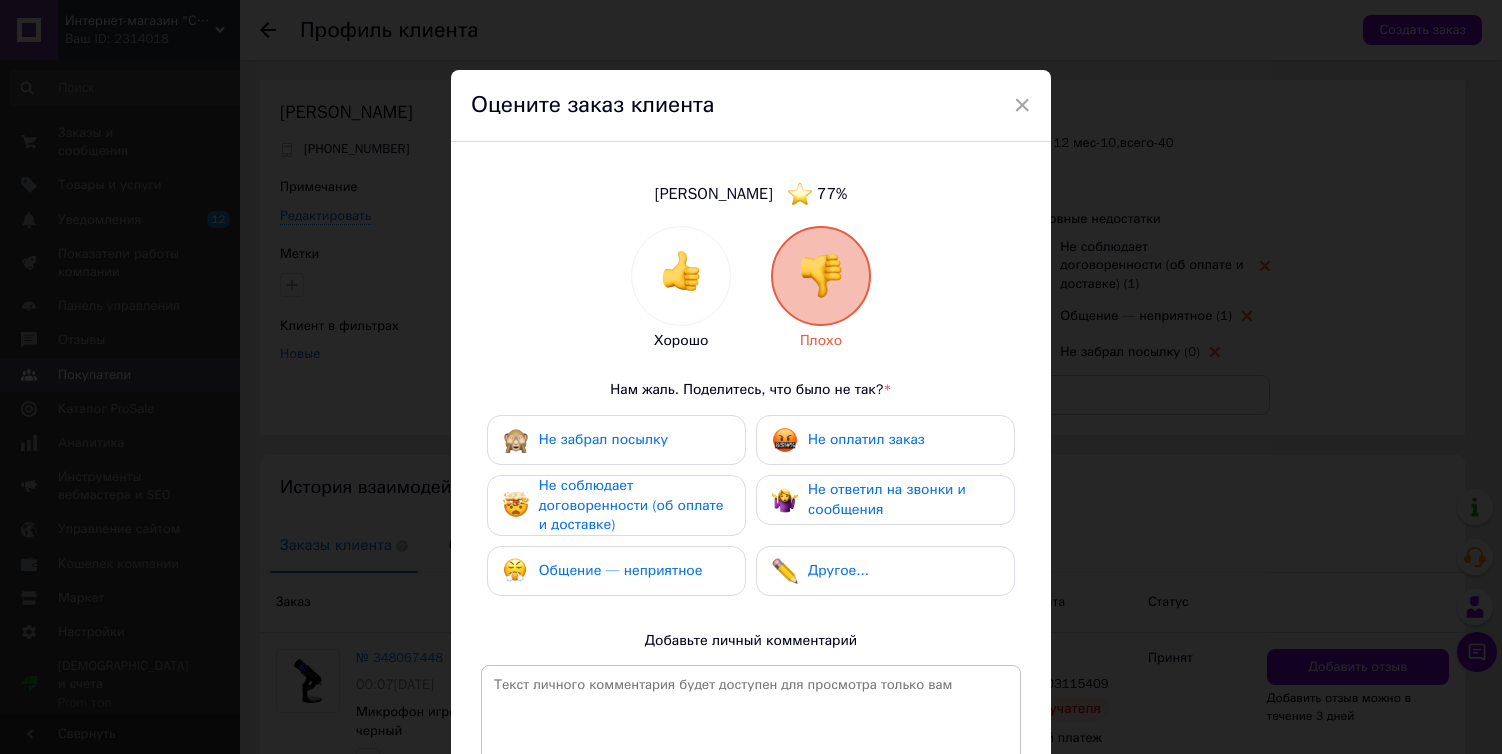 click on "Не соблюдает договоренности (об оплате и доставке)" at bounding box center [634, 505] 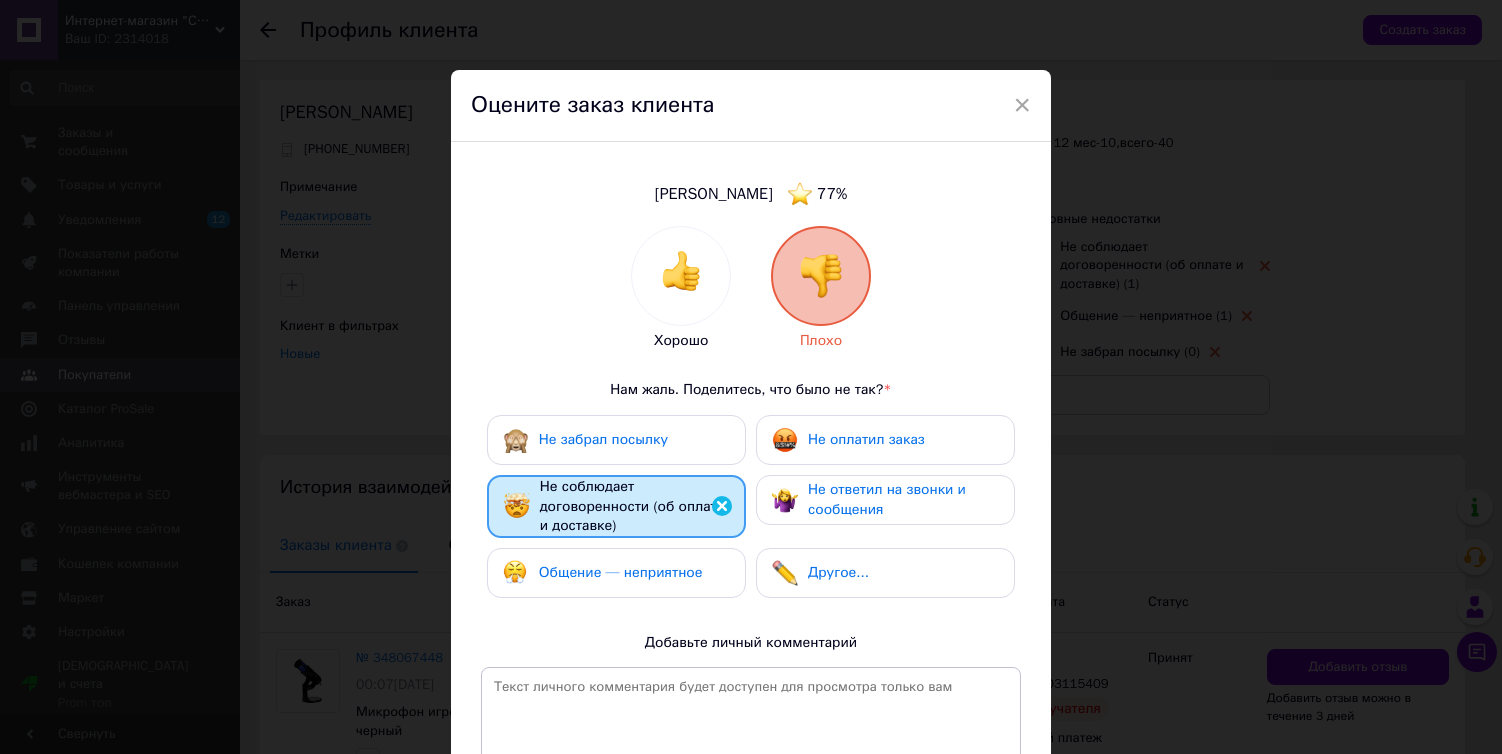 drag, startPoint x: 608, startPoint y: 570, endPoint x: 813, endPoint y: 488, distance: 220.79176 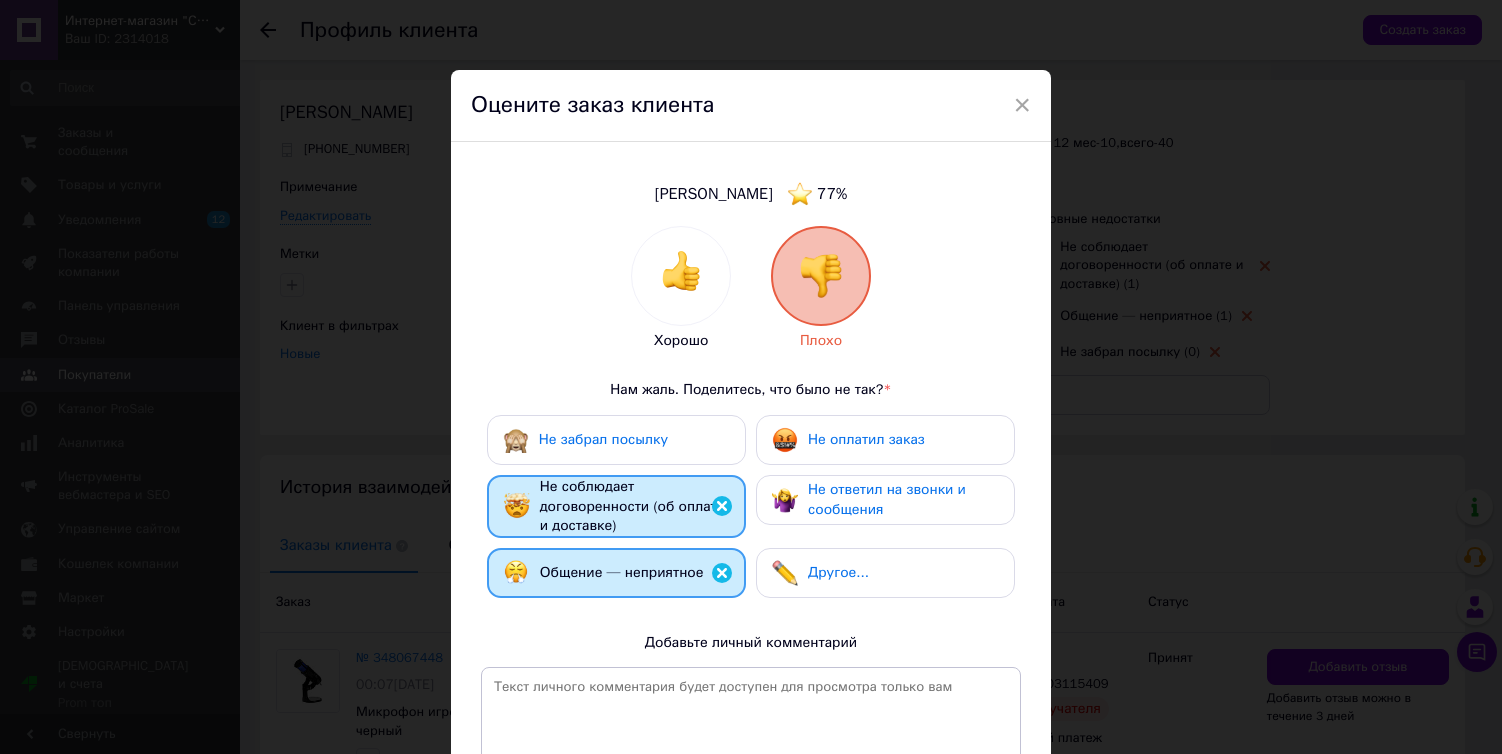 click on "Хорошо Плохо Нам жаль. Поделитесь, что было не так?  * Не забрал посылку Не оплатил заказ Не соблюдает договоренности (об оплате и доставке) Не ответил на звонки и сообщения Общение — неприятное Другое... Добавьте личный комментарий 0   из   500" at bounding box center [751, 539] 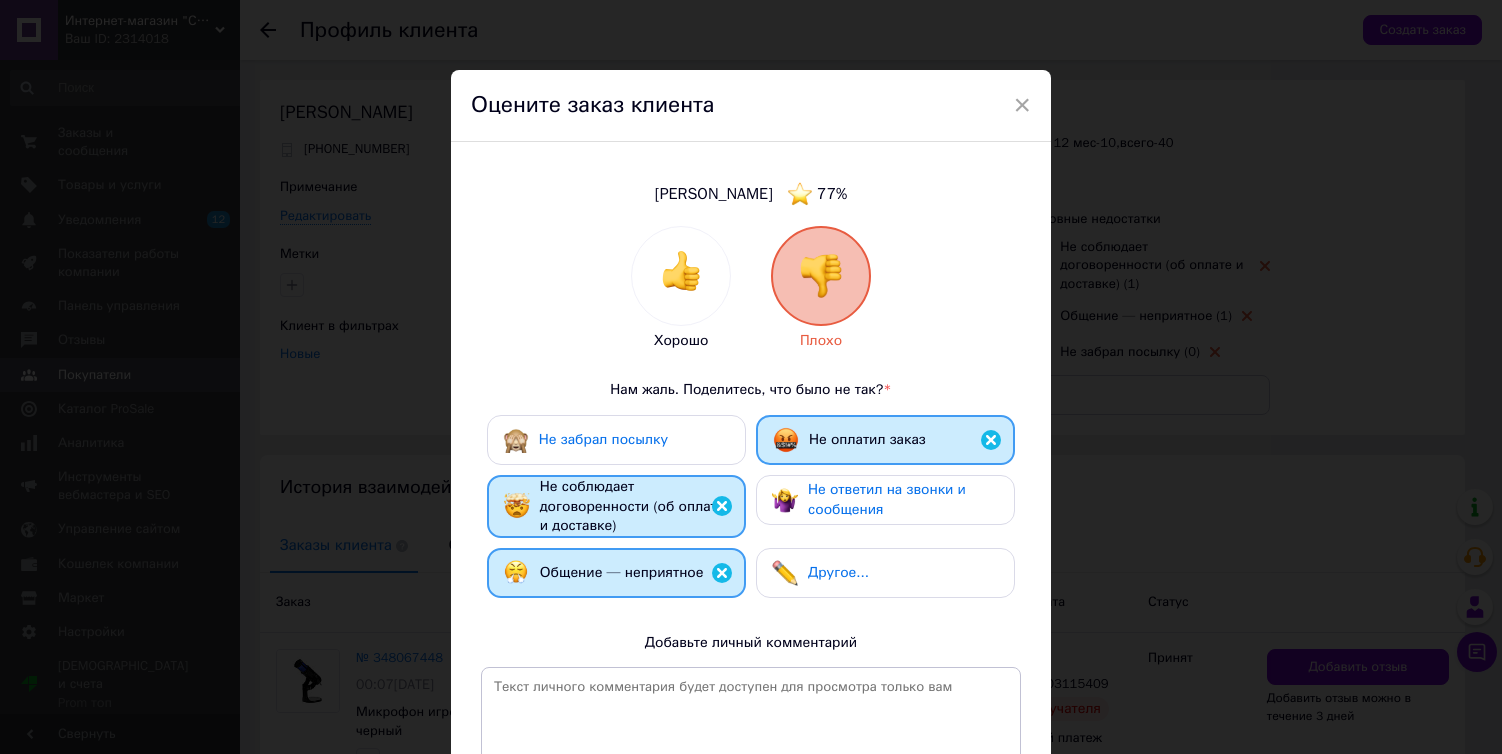 click on "Не ответил на звонки и сообщения" at bounding box center (887, 499) 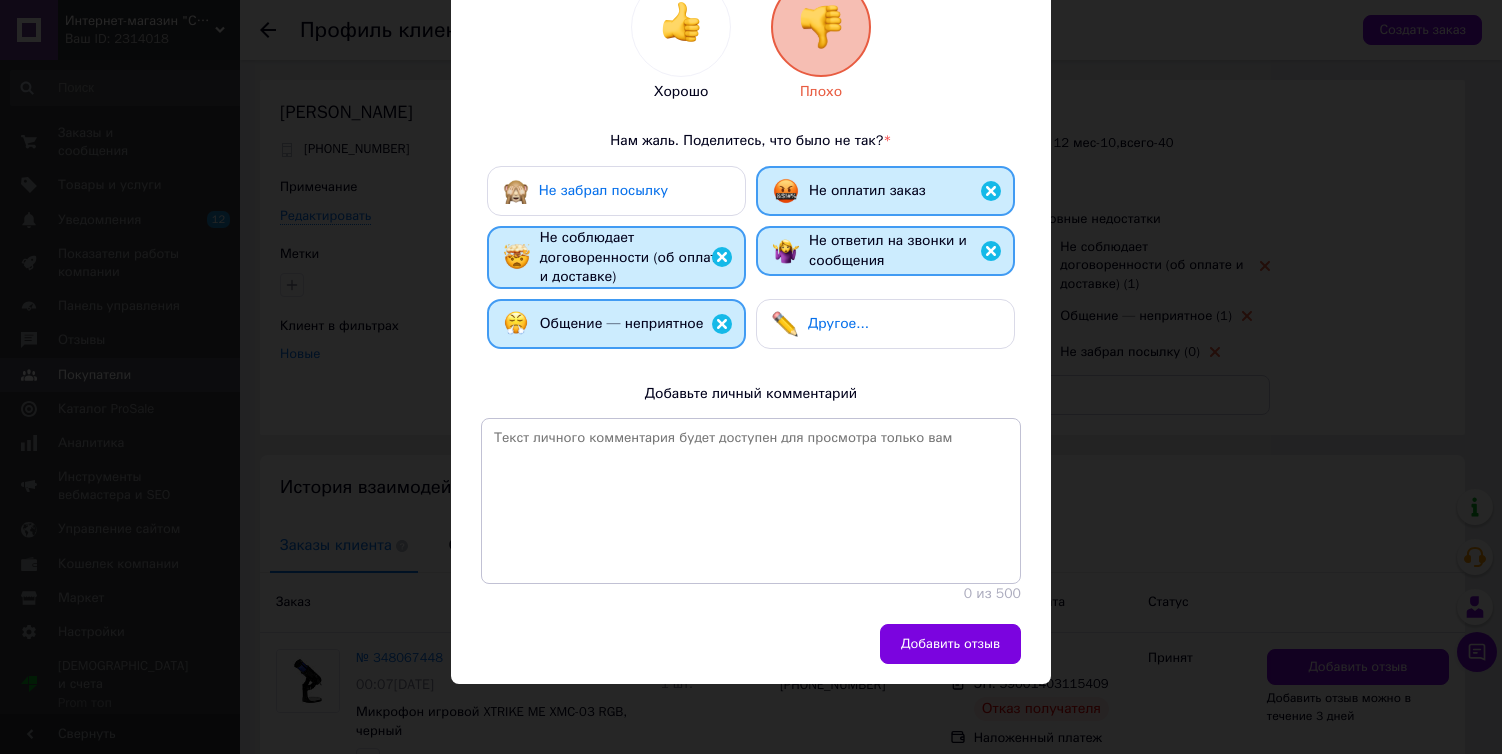 scroll, scrollTop: 273, scrollLeft: 0, axis: vertical 